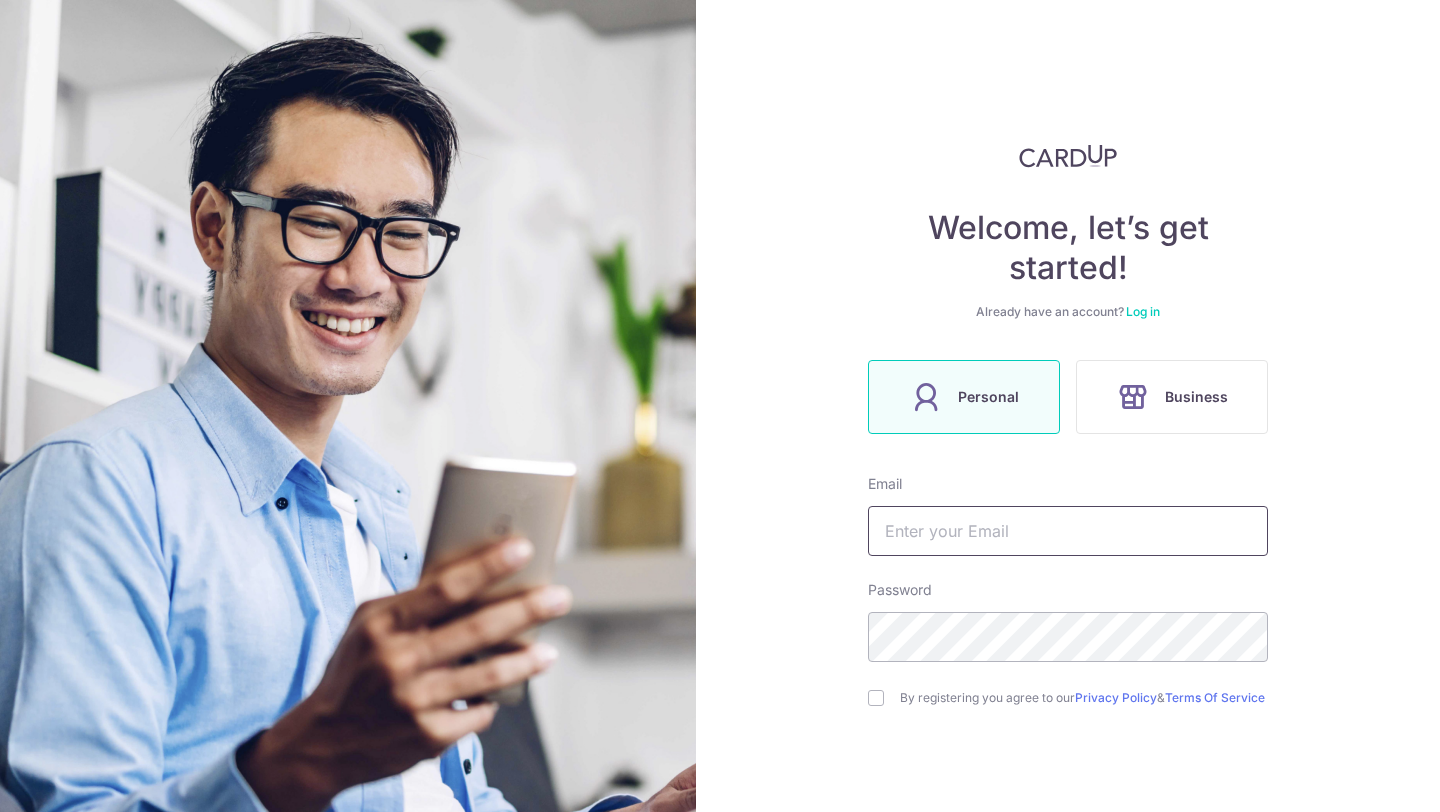 scroll, scrollTop: 0, scrollLeft: 0, axis: both 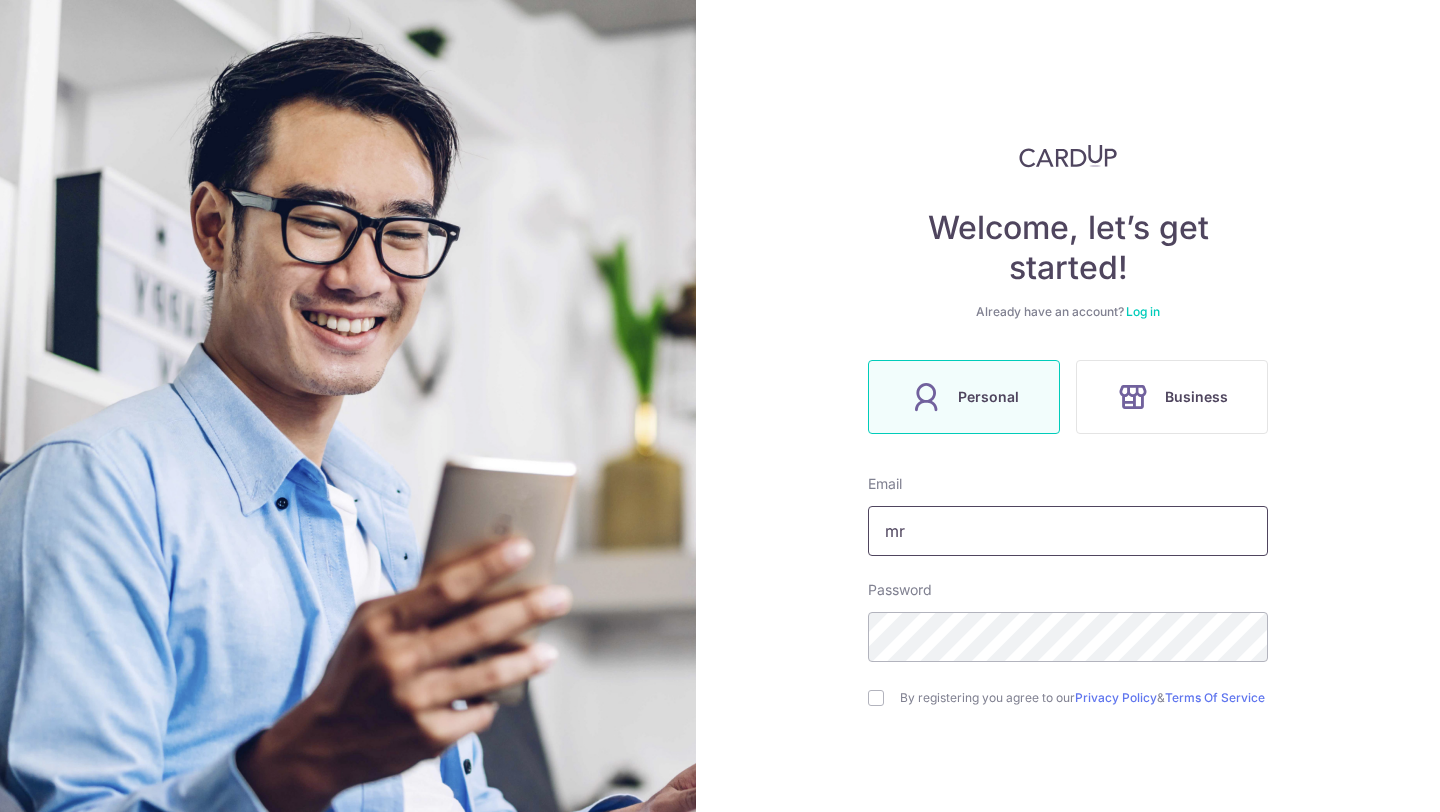 type on "m" 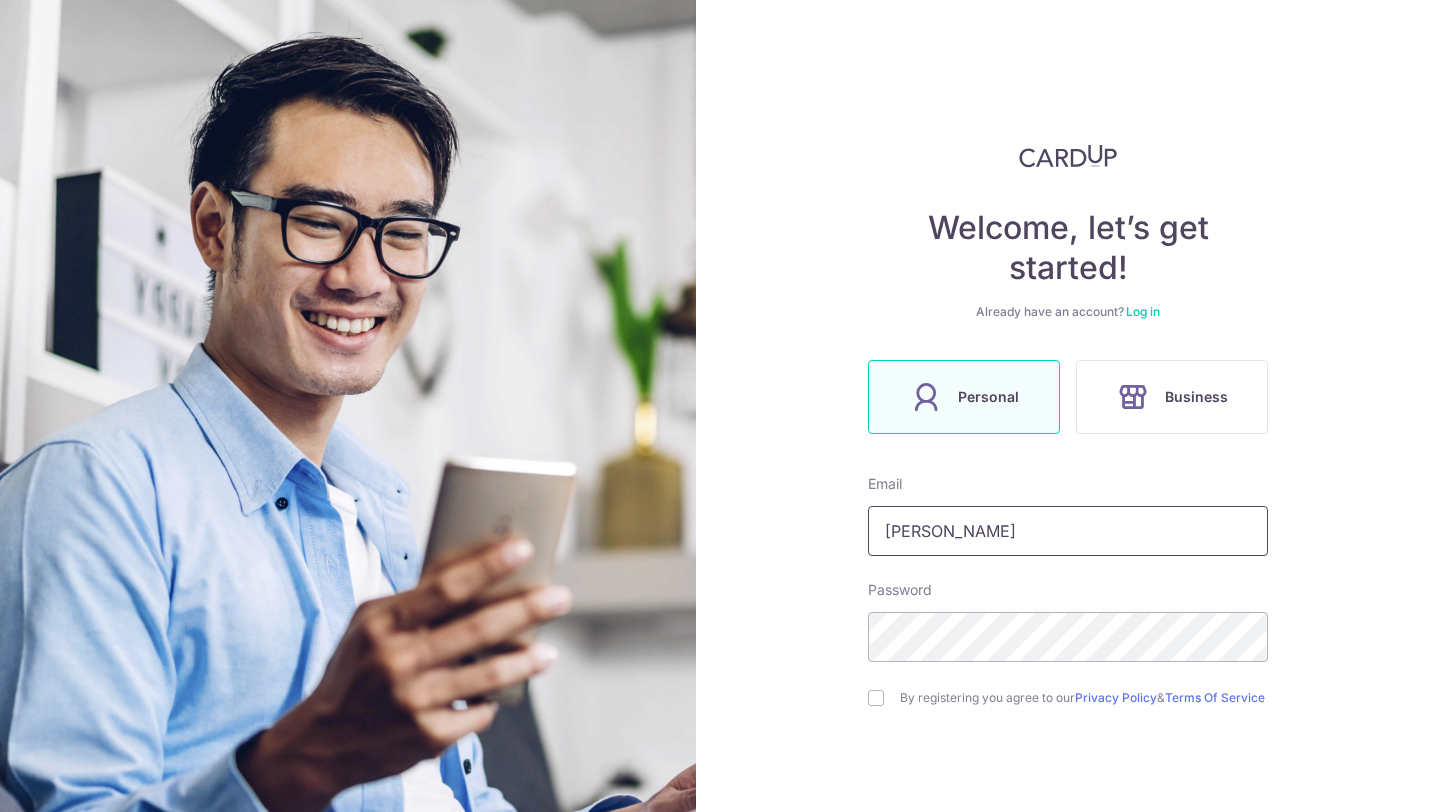 type on "[EMAIL_ADDRESS][DOMAIN_NAME]" 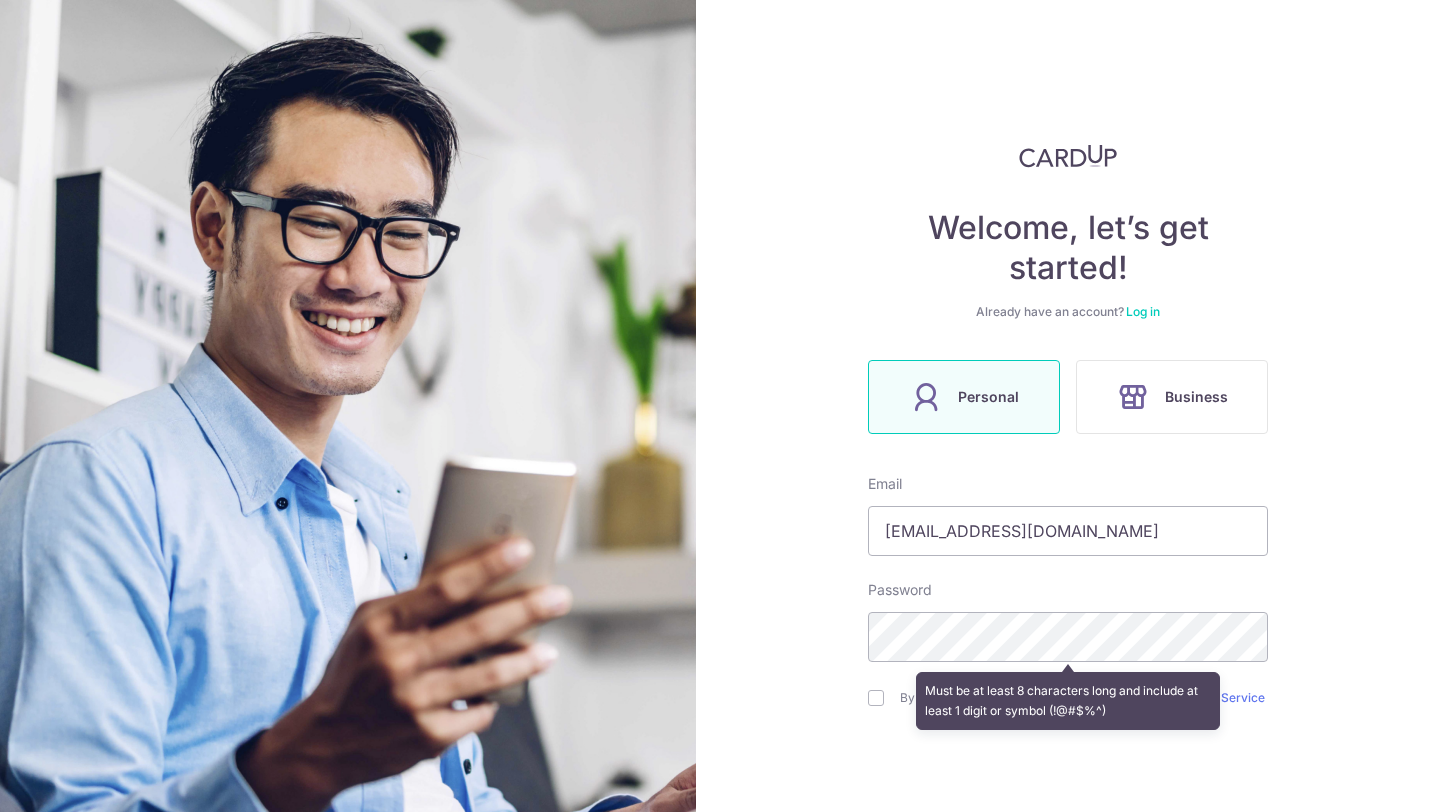 click on "Welcome, let’s get started!
Already have an account?  Log in
Personal
Business
Email
davidinns@hotmail.com
Password
Must be at least 8 characters long and include at least 1 digit or symbol (!@#$%^)
By registering you agree to our
Privacy Policy
&  Terms Of Service
Sign up" at bounding box center (1068, 406) 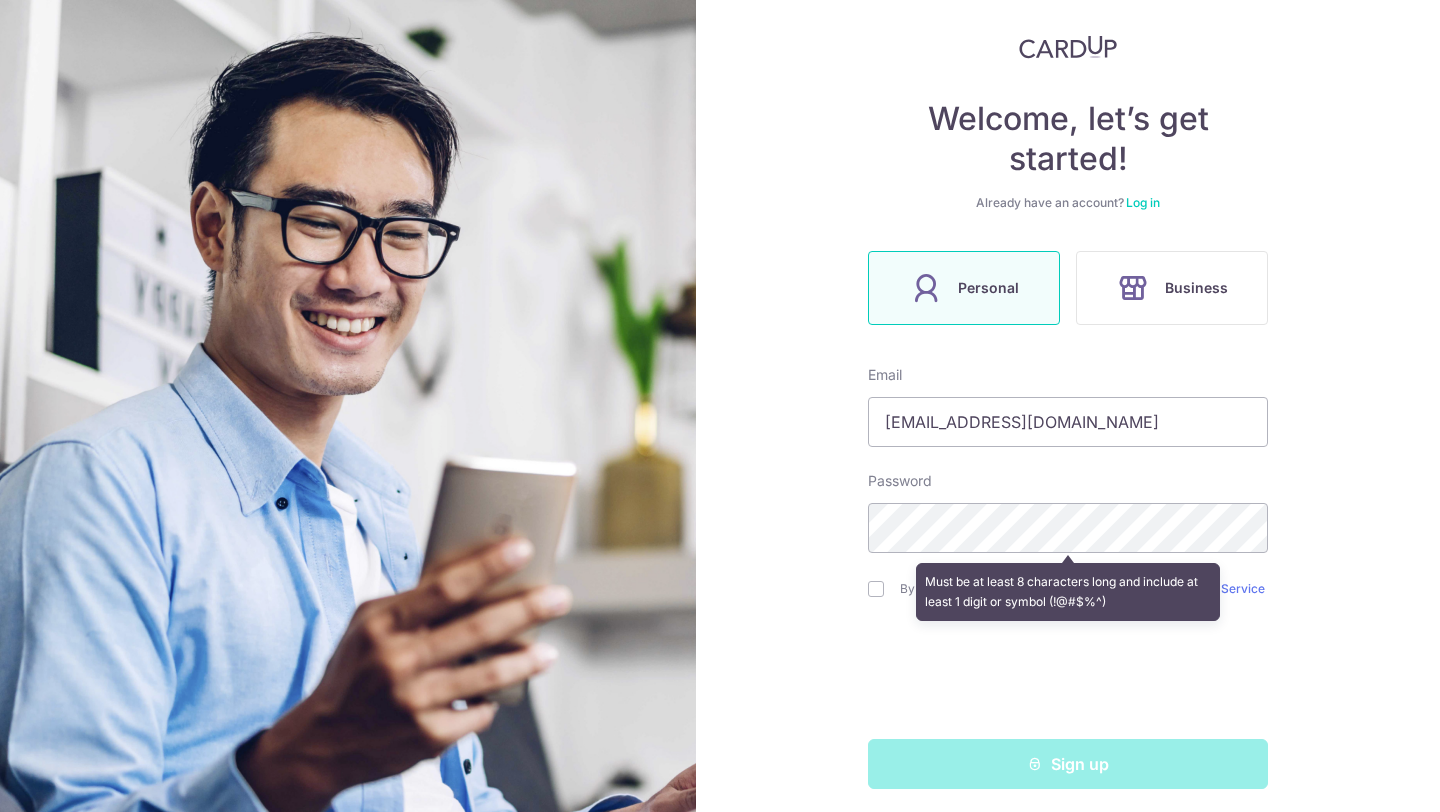scroll, scrollTop: 119, scrollLeft: 0, axis: vertical 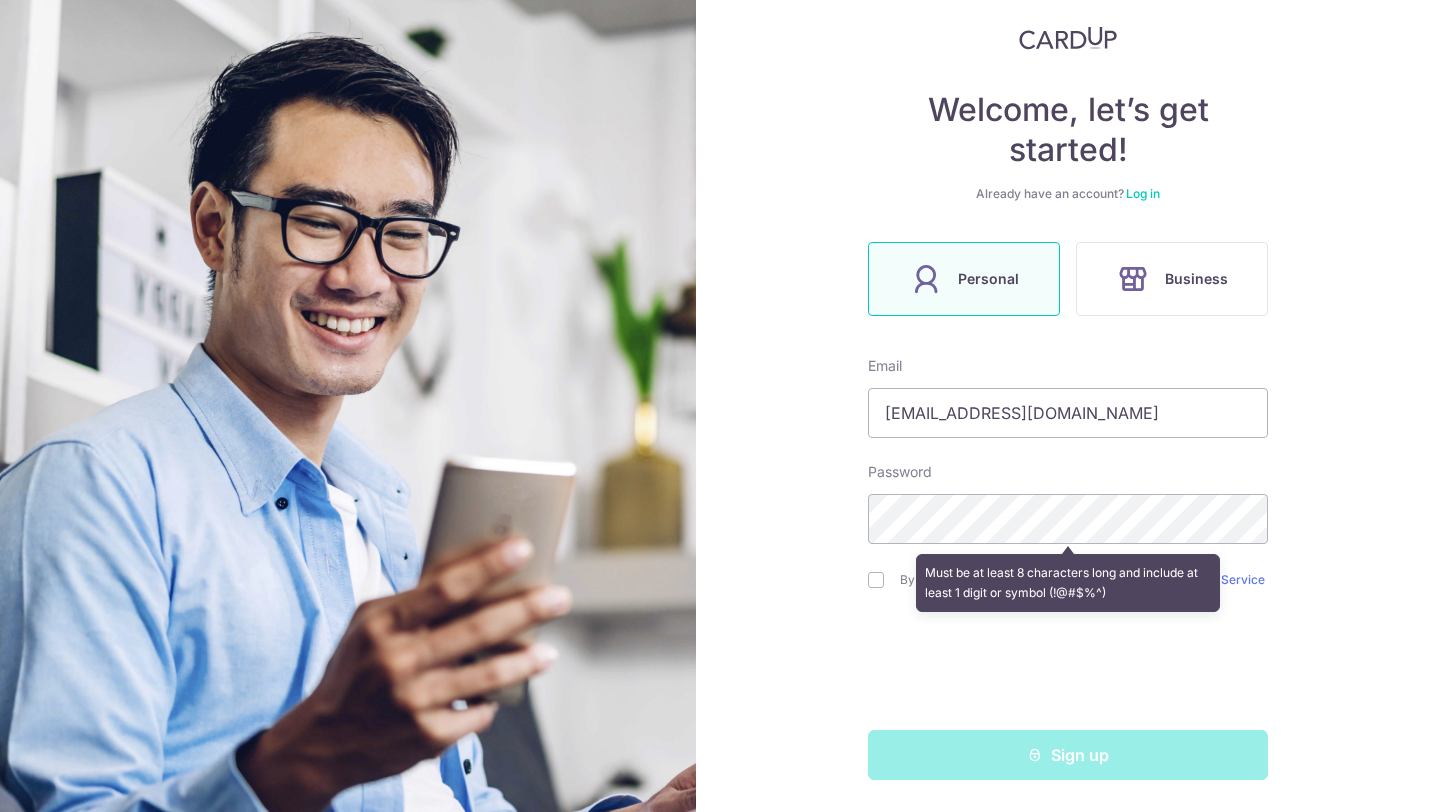 click on "Welcome, let’s get started!
Already have an account?  Log in
Personal
Business
Email
davidinns@hotmail.com
Password
Must be at least 8 characters long and include at least 1 digit or symbol (!@#$%^)
By registering you agree to our
Privacy Policy
&  Terms Of Service
Sign up" at bounding box center (1068, 406) 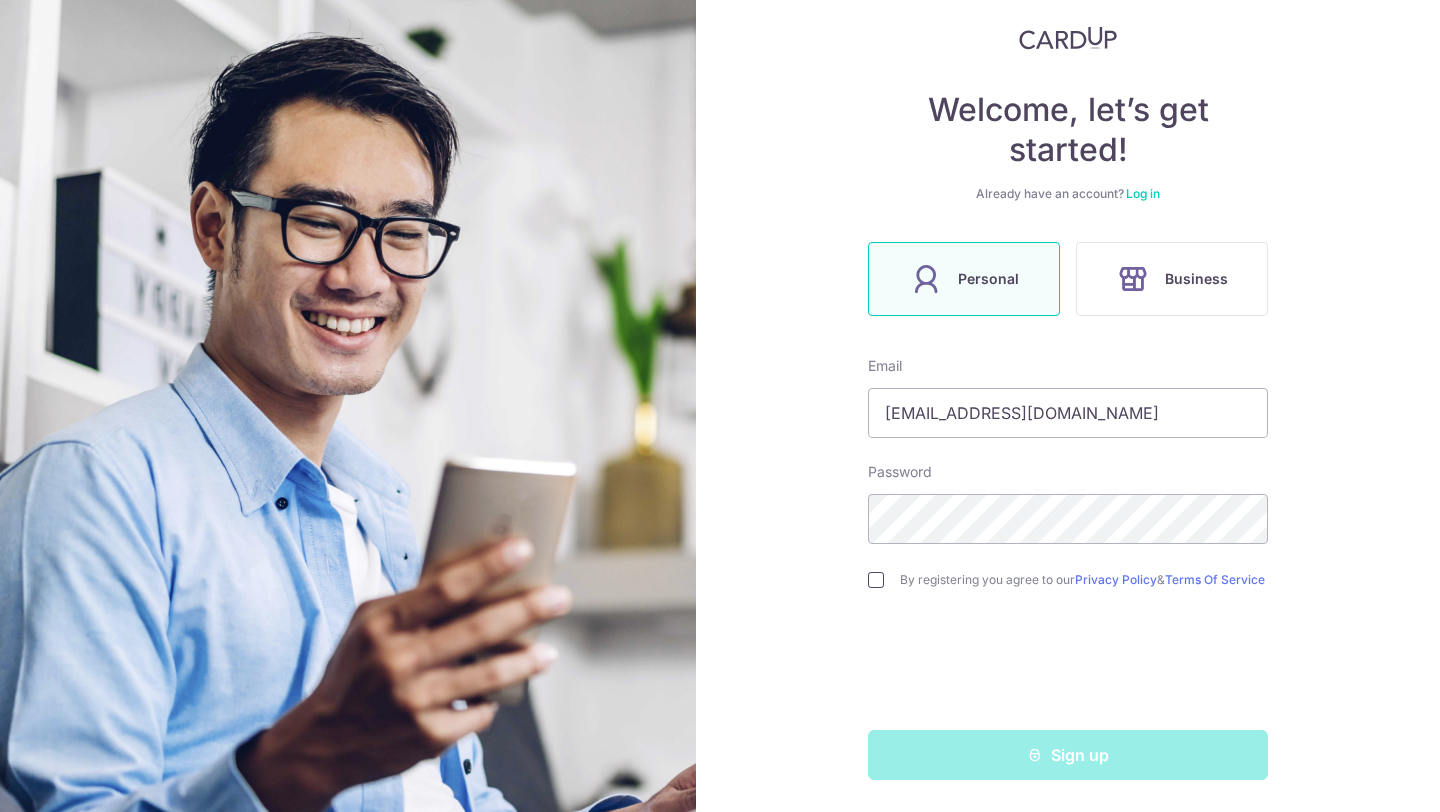 click at bounding box center [876, 580] 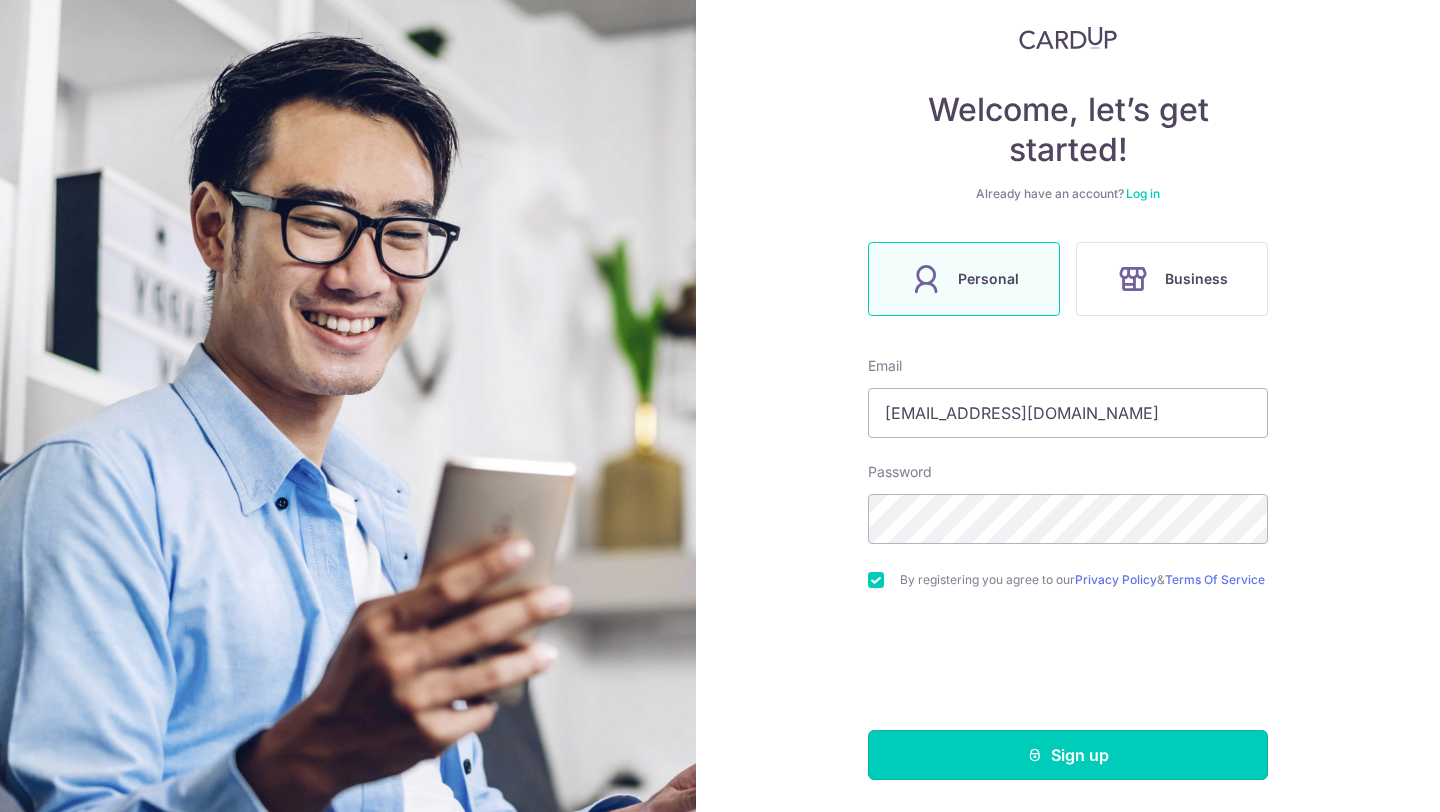 click on "Sign up" at bounding box center [1068, 755] 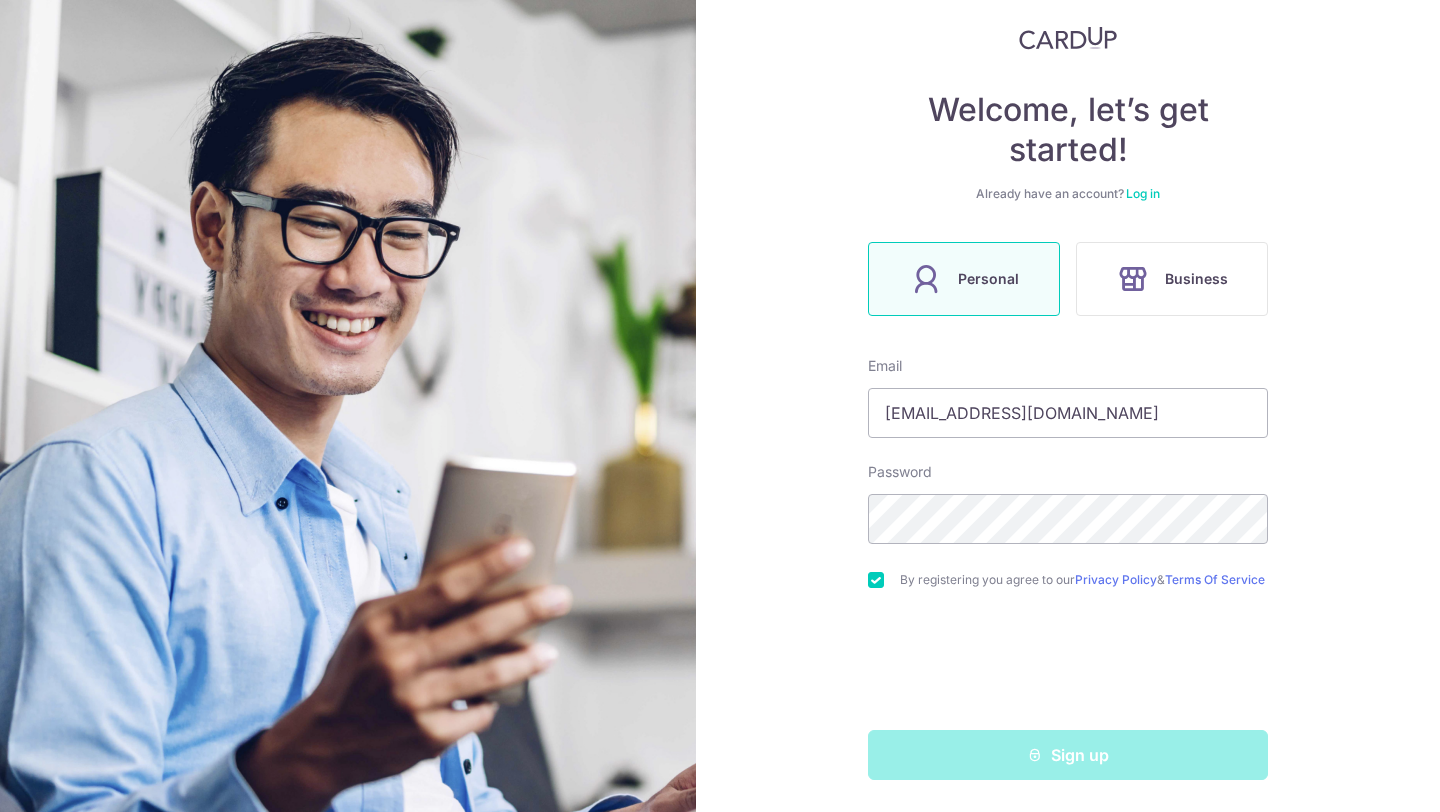 scroll, scrollTop: 125, scrollLeft: 0, axis: vertical 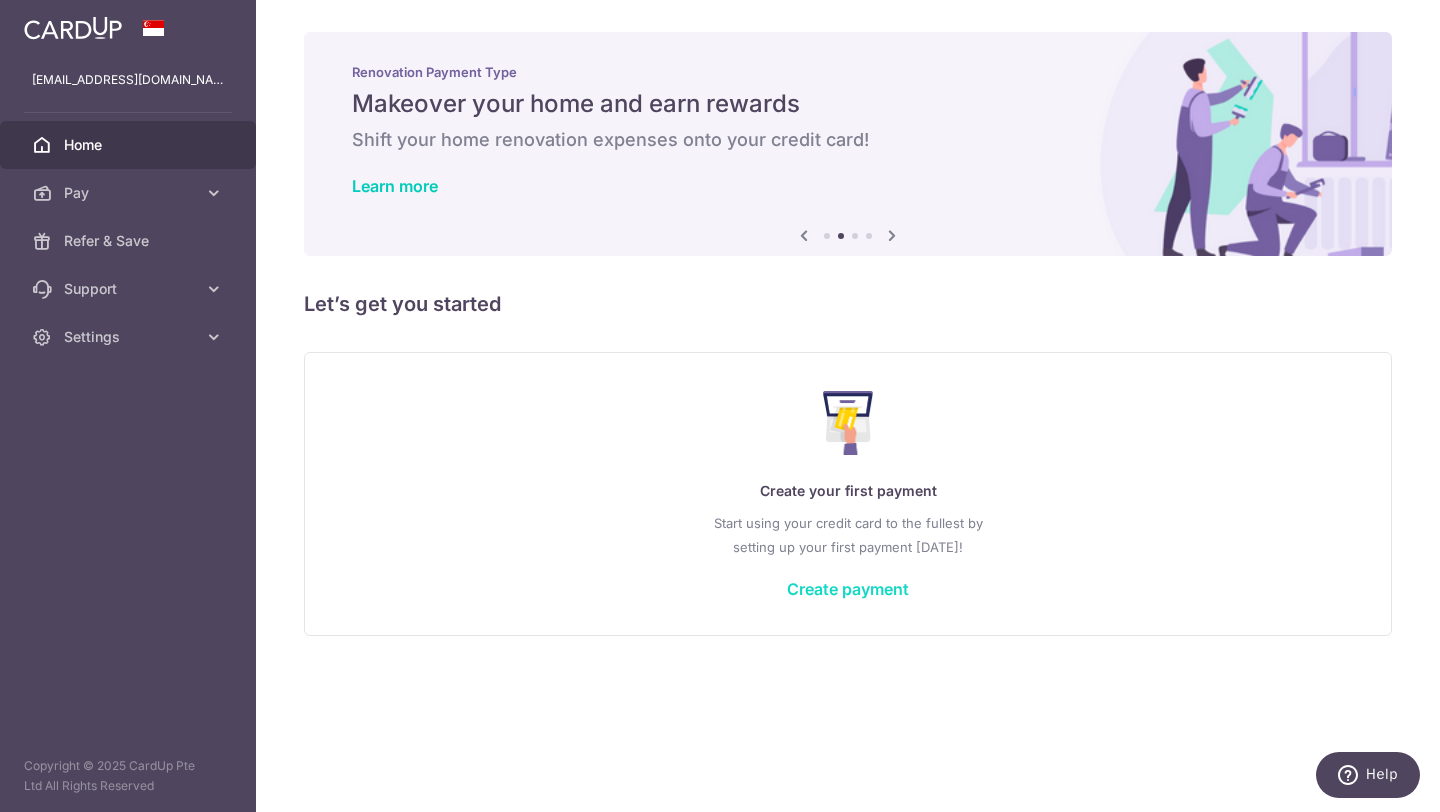click on "Create payment" at bounding box center (848, 589) 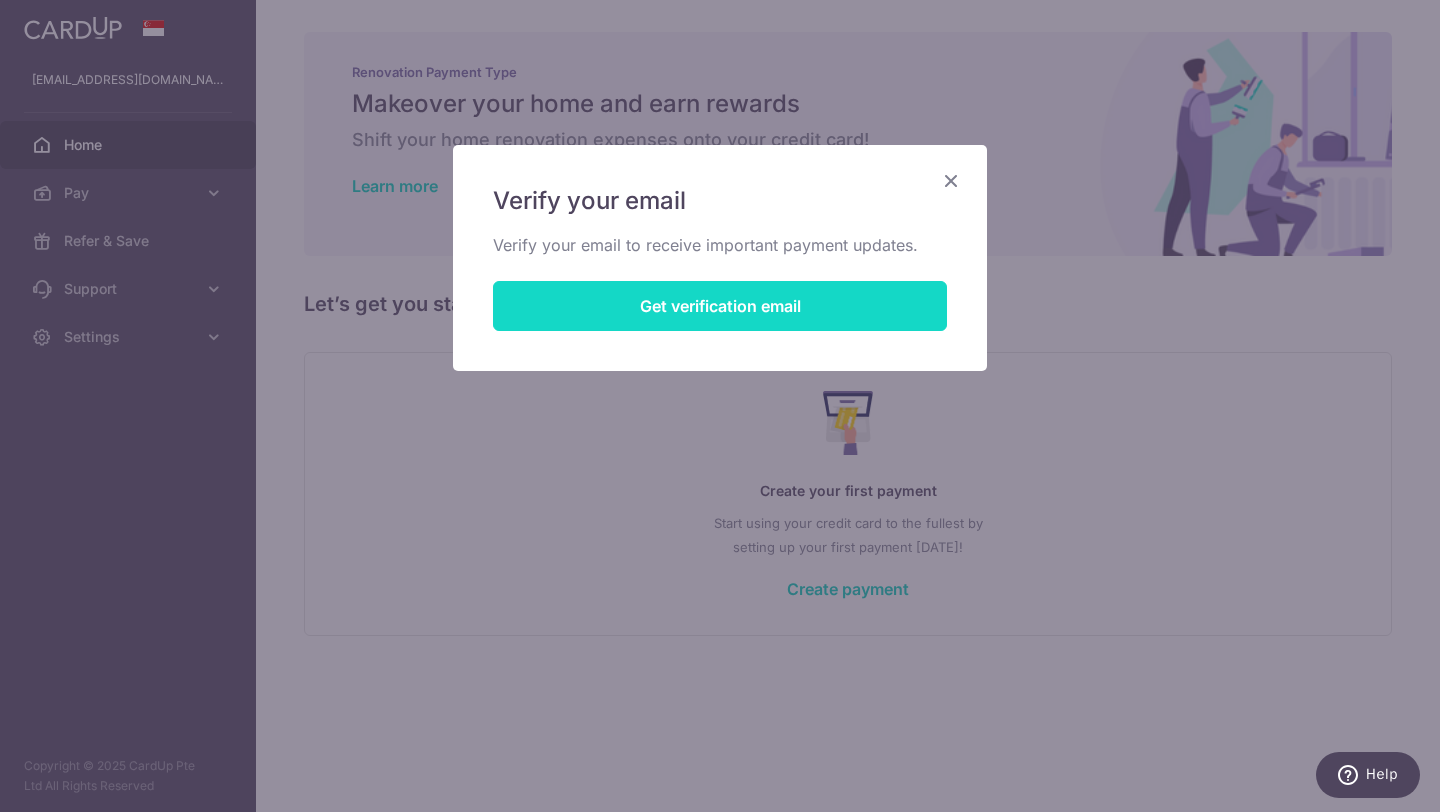 click on "Get verification email" at bounding box center (720, 306) 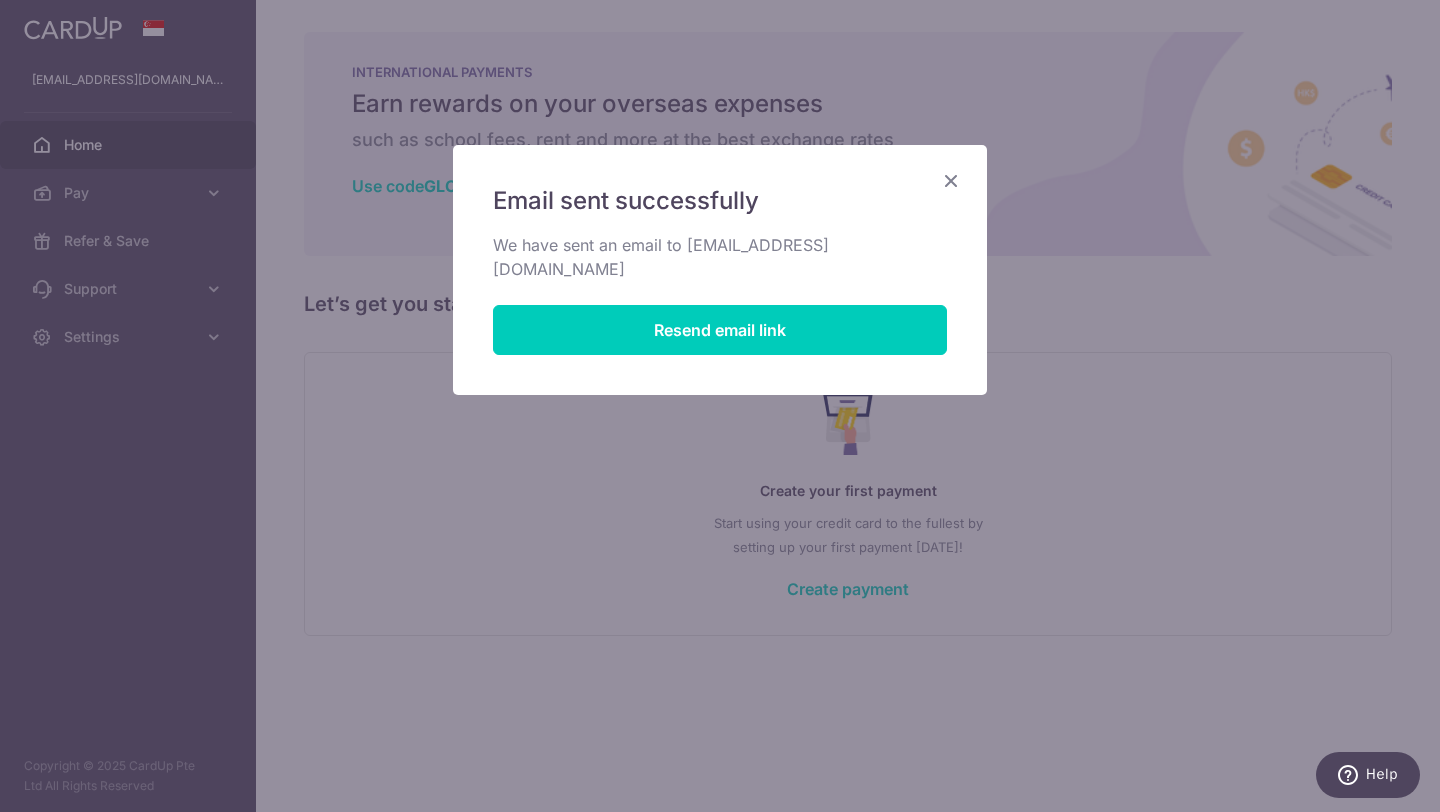 click at bounding box center [951, 180] 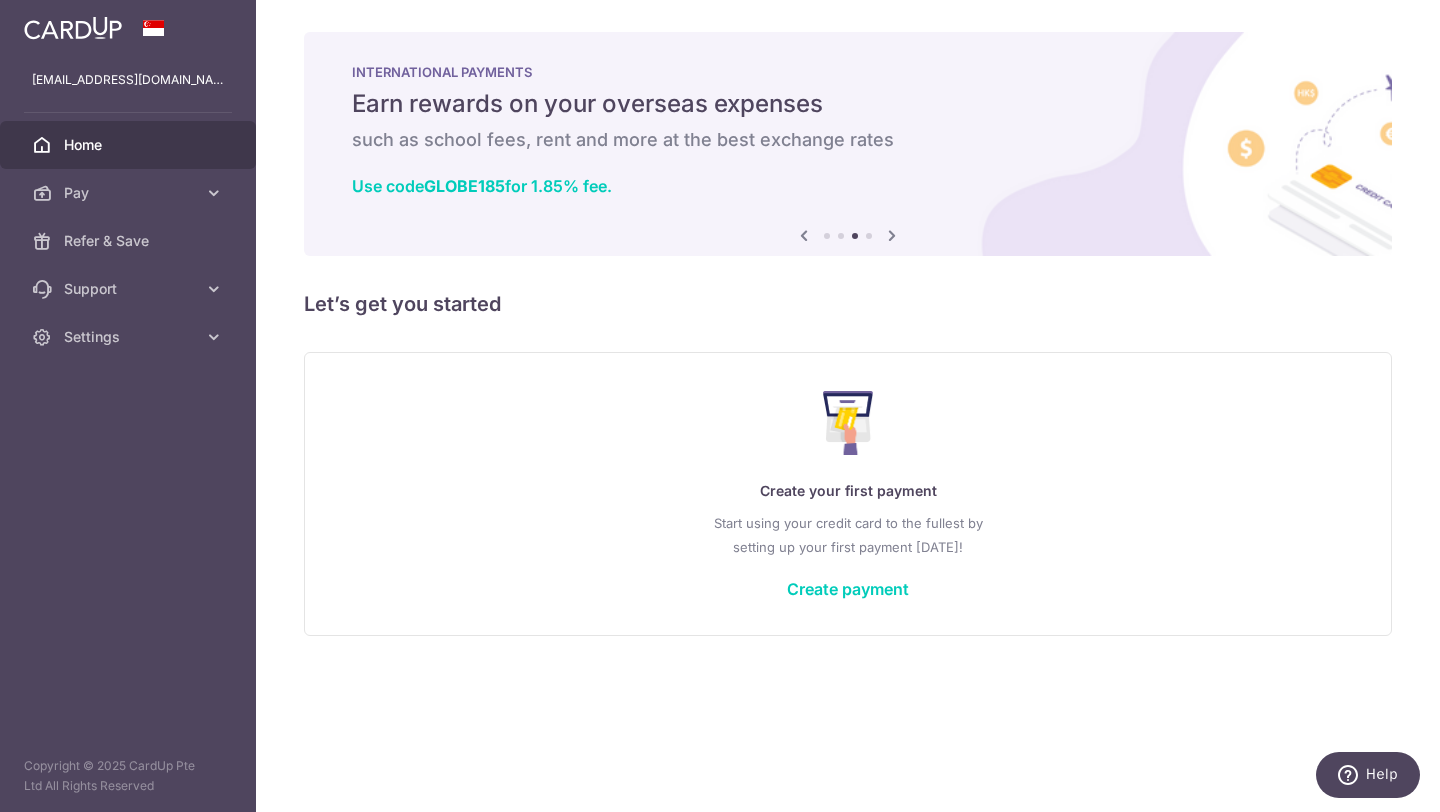 click at bounding box center (804, 235) 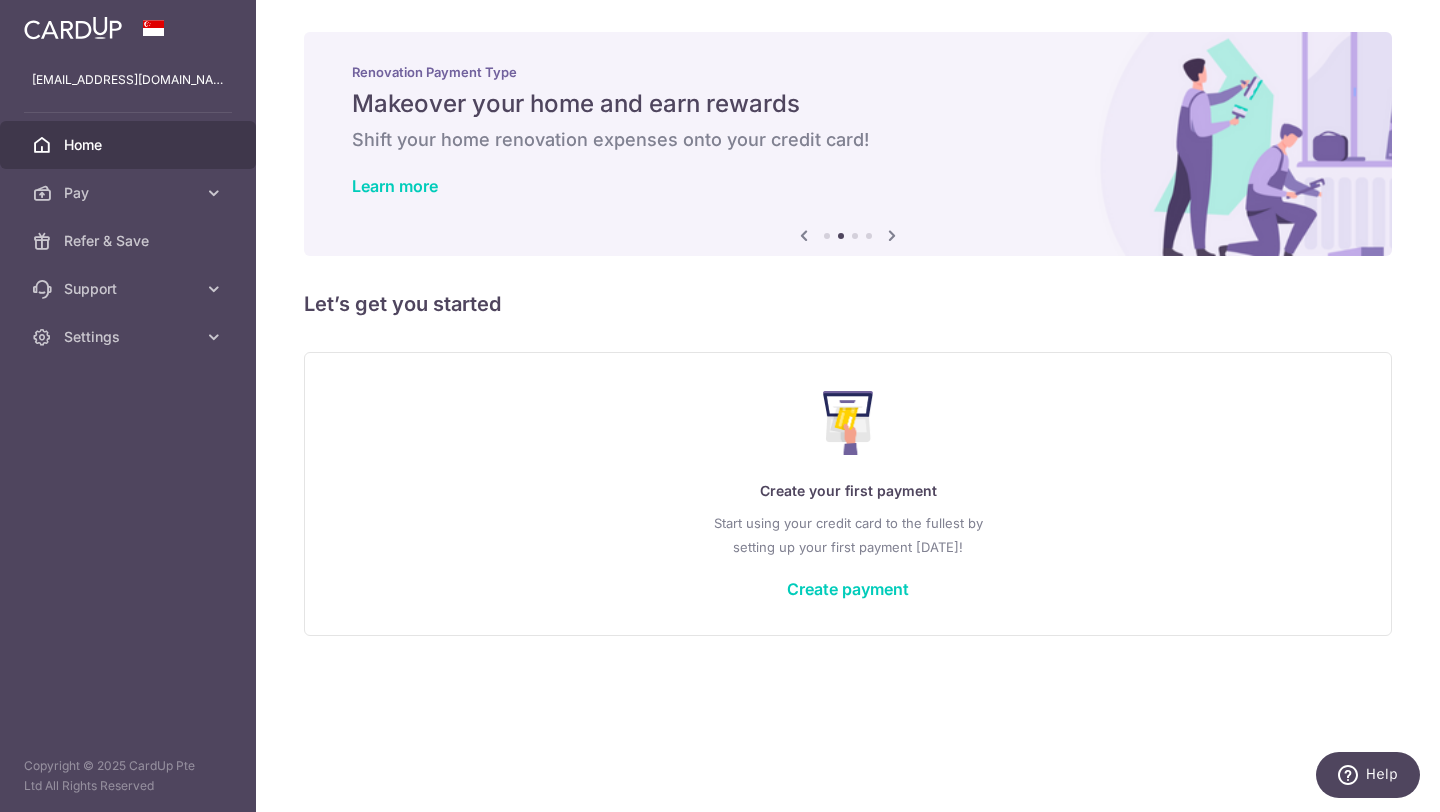click at bounding box center [804, 235] 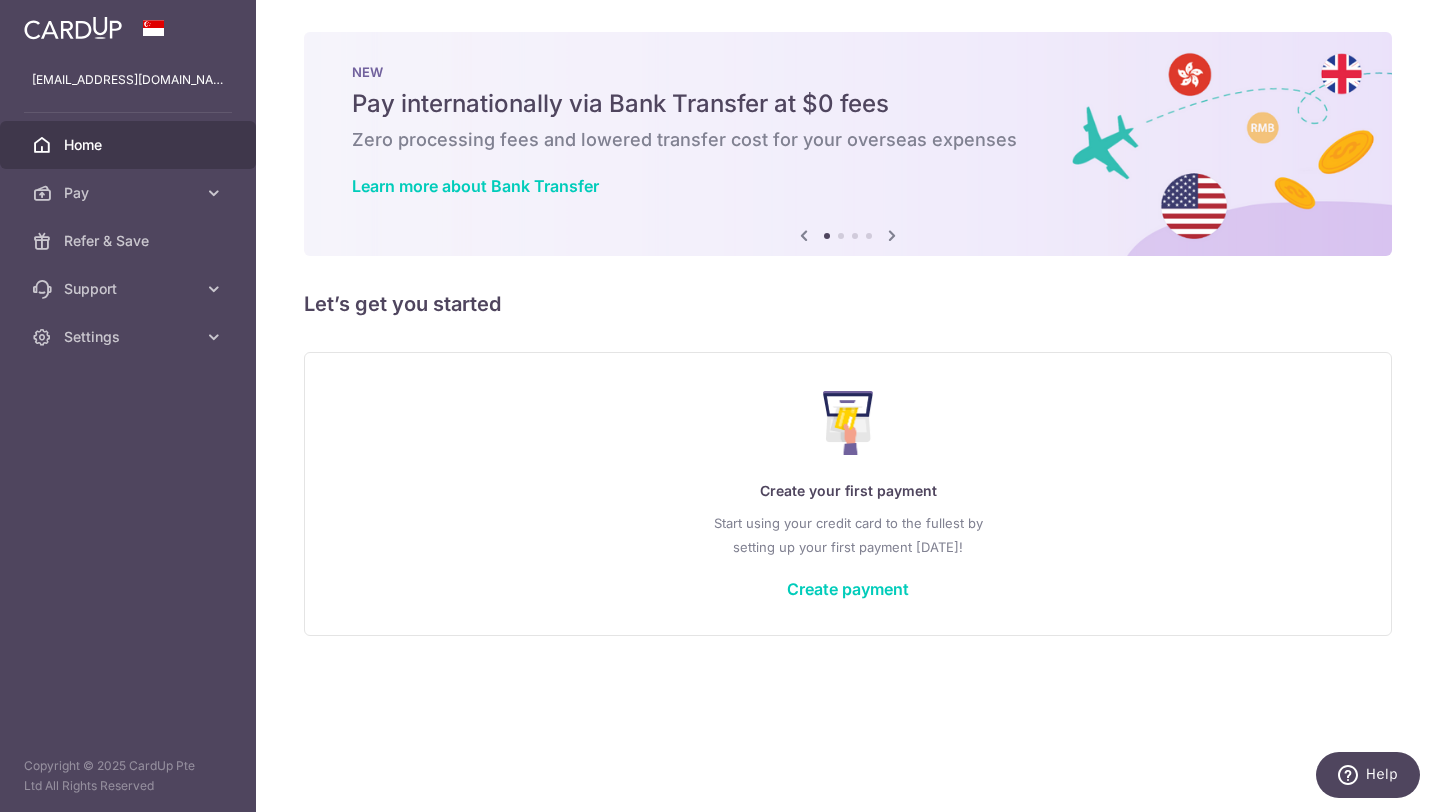 click at bounding box center [892, 235] 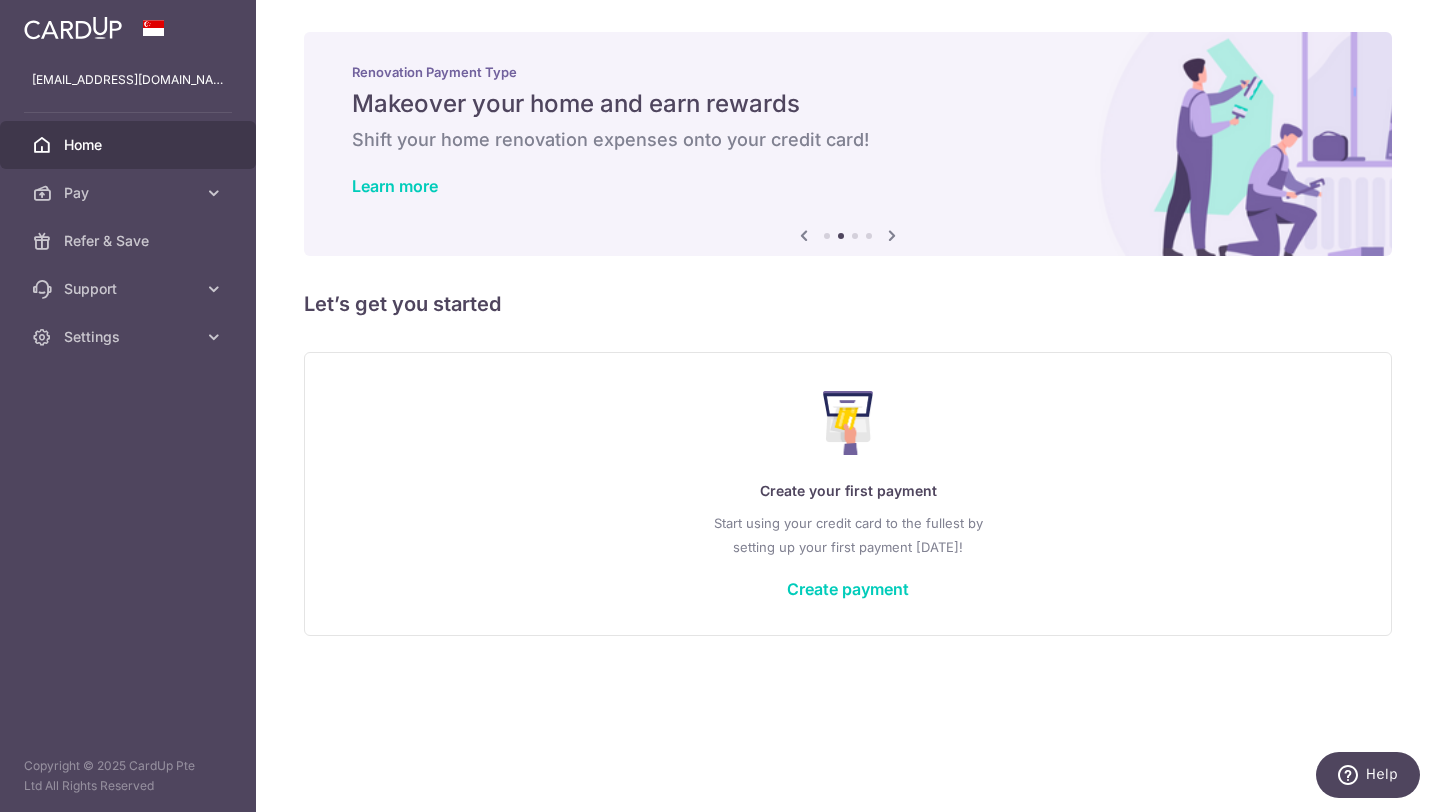 click at bounding box center (892, 235) 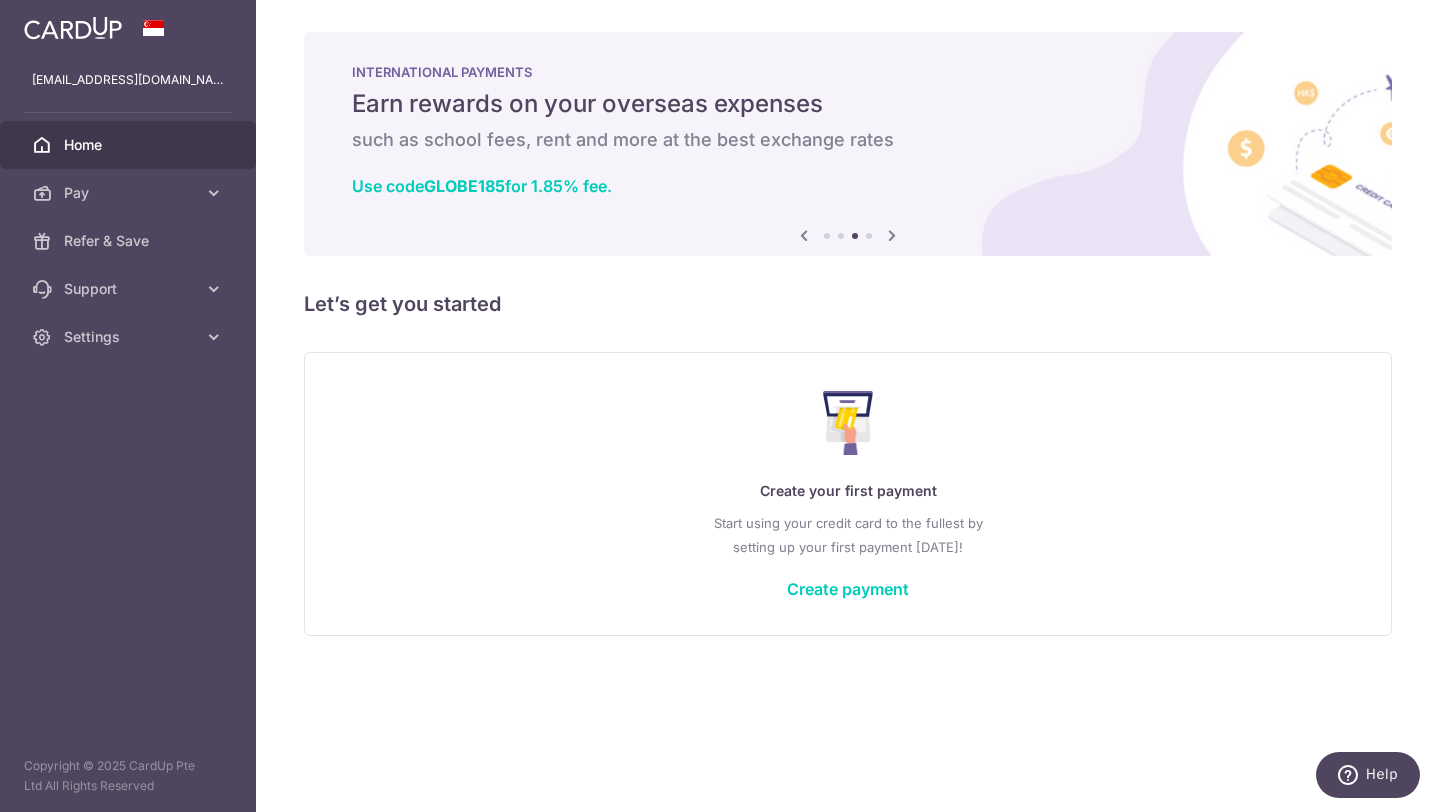 click at bounding box center [892, 235] 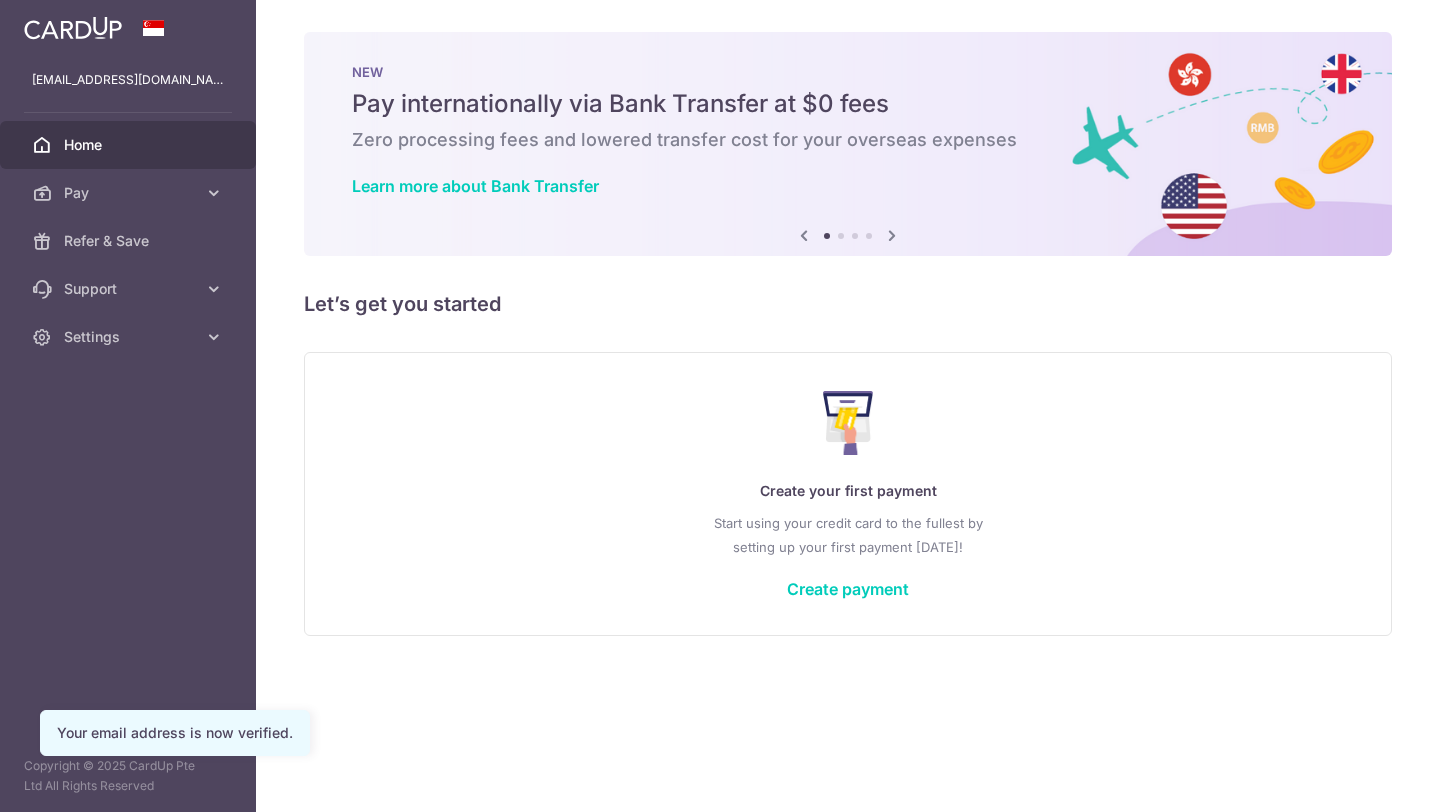 scroll, scrollTop: 0, scrollLeft: 0, axis: both 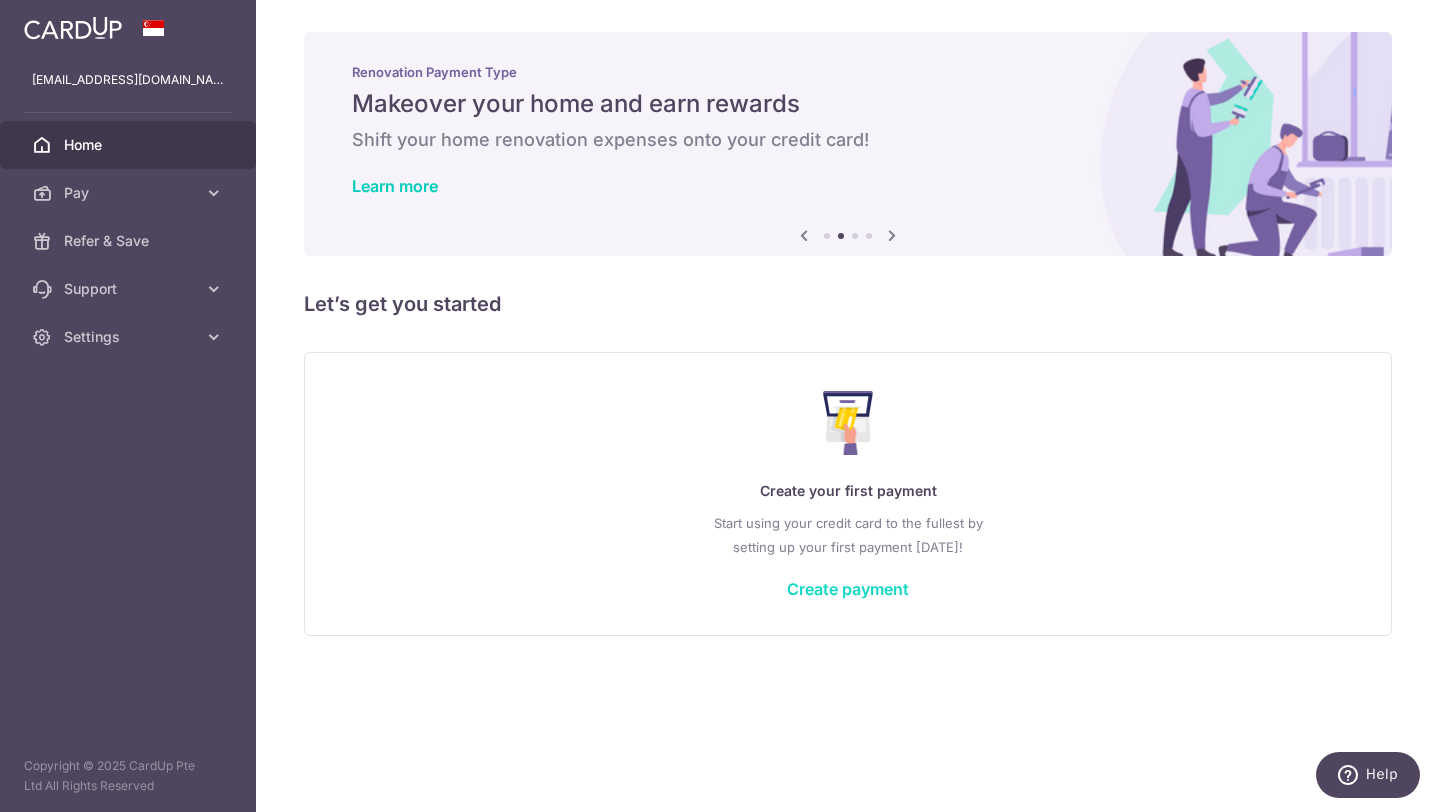 click on "Create payment" at bounding box center [848, 589] 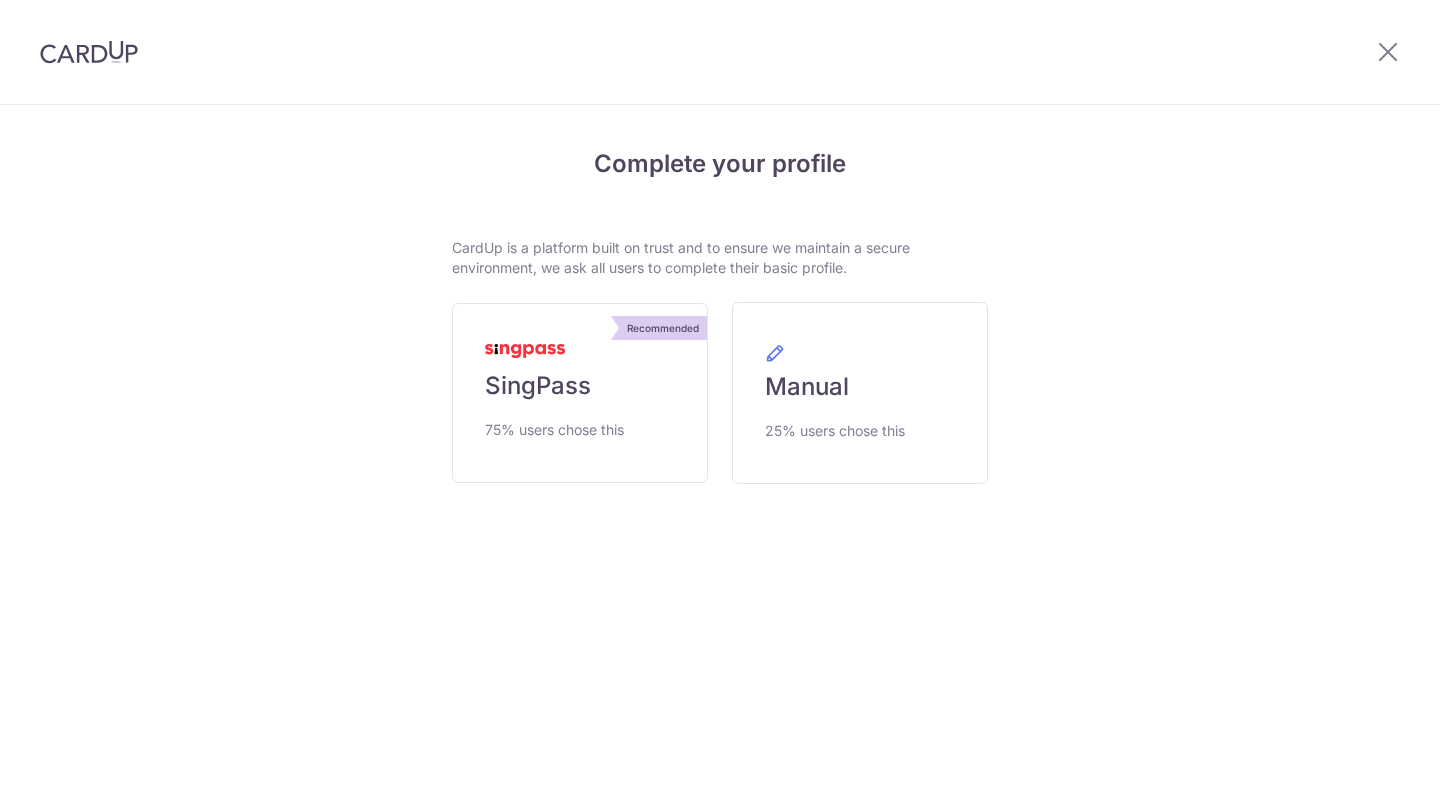 scroll, scrollTop: 0, scrollLeft: 0, axis: both 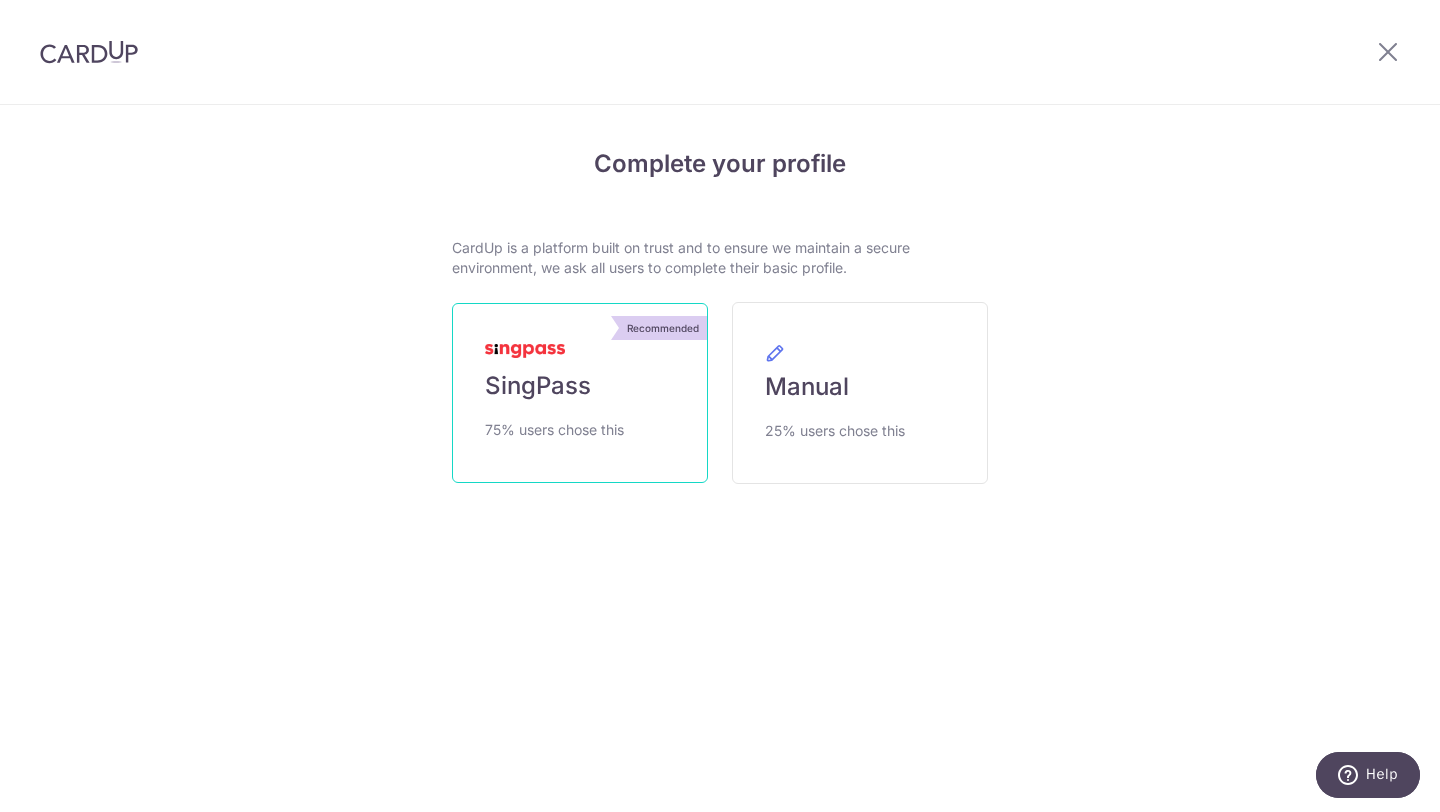 click on "75% users chose this" at bounding box center [554, 430] 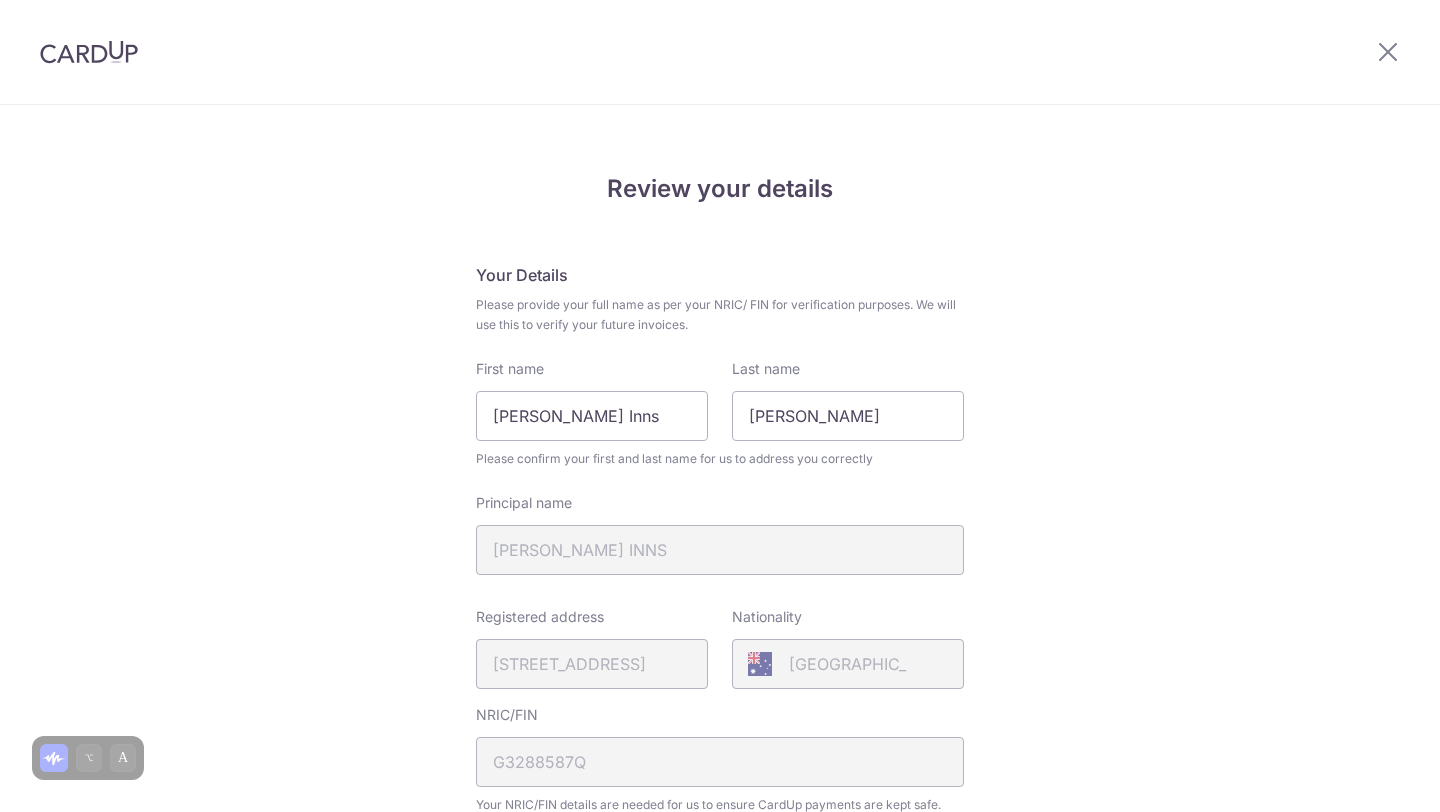 scroll, scrollTop: 0, scrollLeft: 0, axis: both 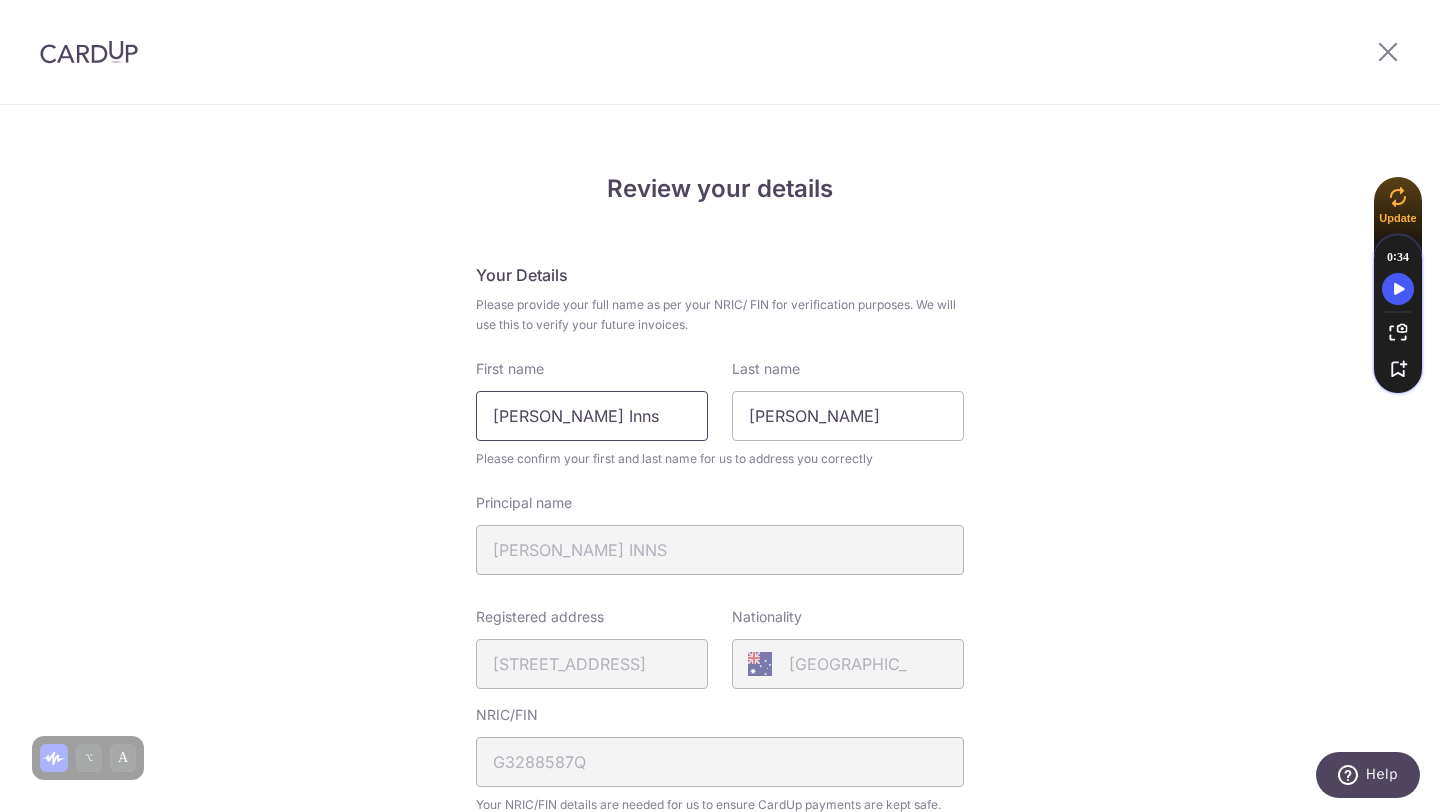 drag, startPoint x: 663, startPoint y: 423, endPoint x: 330, endPoint y: 426, distance: 333.01352 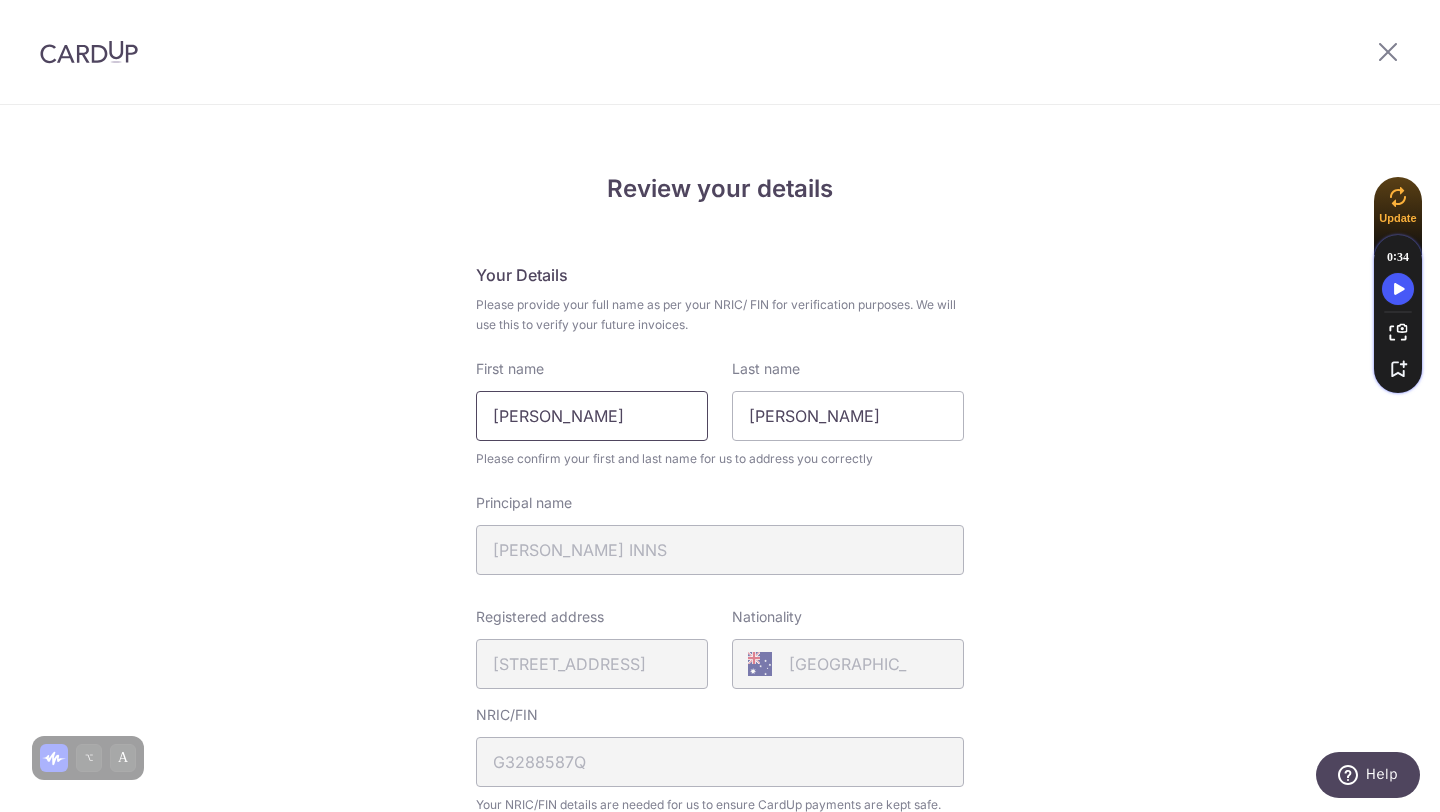 type on "David" 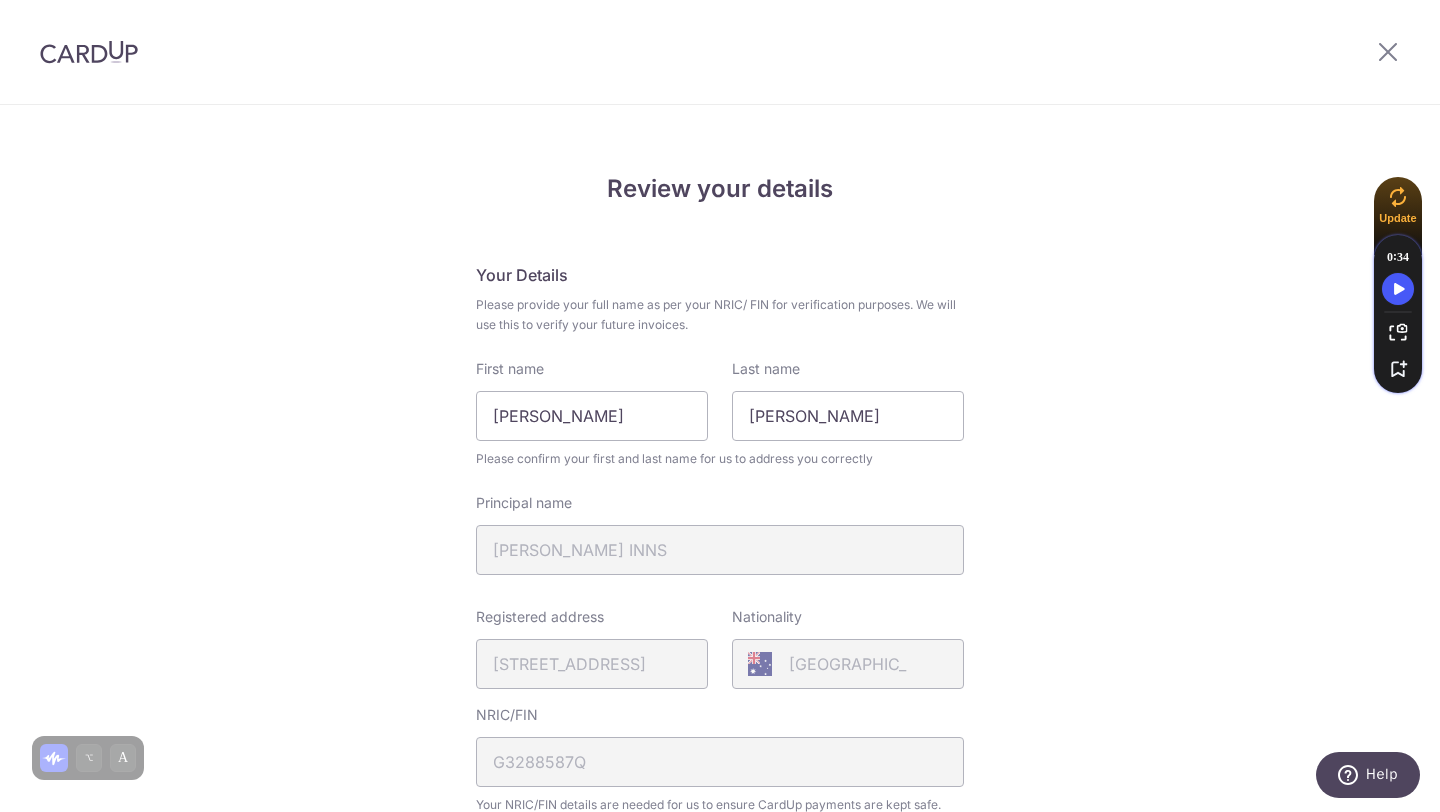 click on "Review your details
Your Details
Please provide your full name as per your NRIC/ FIN for verification purposes. We will use this to verify your future invoices.
First name
David
Last name
David
Please confirm your first and last name for us to address you correctly
Principal name
DAVID MATHEW INNS
Registered address
1B, CANTONMENT ROAD, 17, 13, SINGAPORE, 085201" at bounding box center (720, 793) 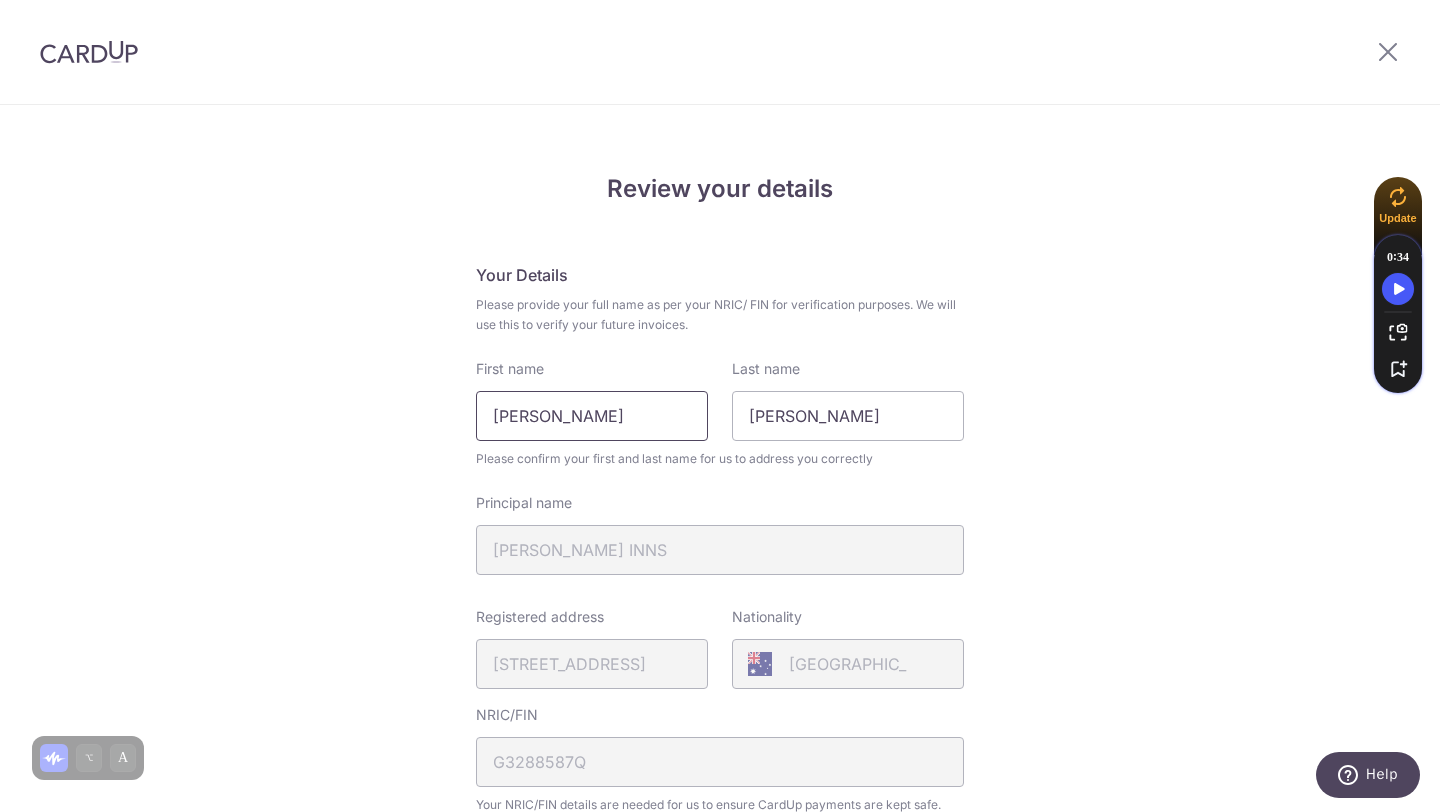 click on "David" at bounding box center [592, 416] 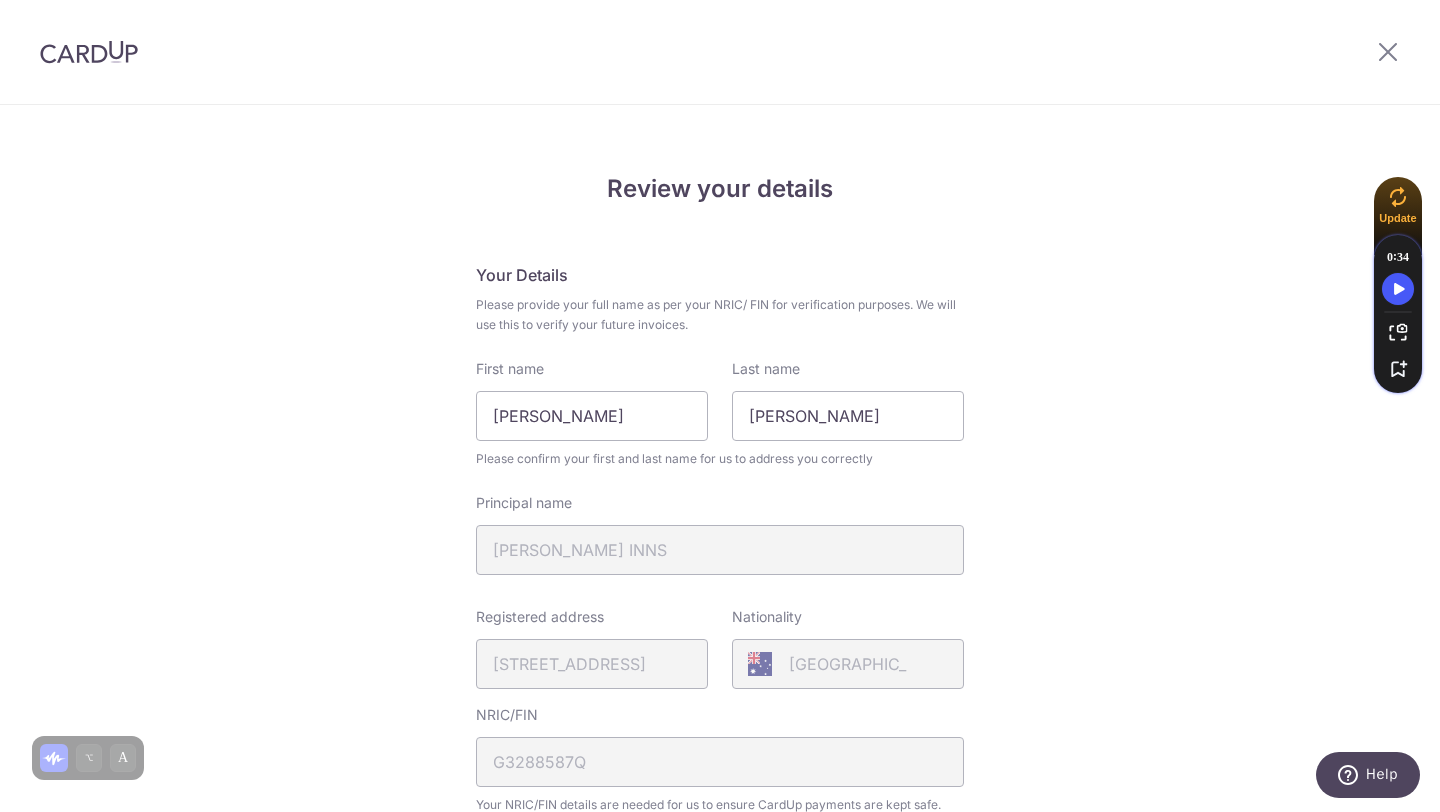 click on "Review your details
Your Details
Please provide your full name as per your NRIC/ FIN for verification purposes. We will use this to verify your future invoices.
First name
David
Last name
David
Please confirm your first and last name for us to address you correctly
Principal name
DAVID MATHEW INNS
Registered address
1B, CANTONMENT ROAD, 17, 13, SINGAPORE, 085201" at bounding box center (720, 793) 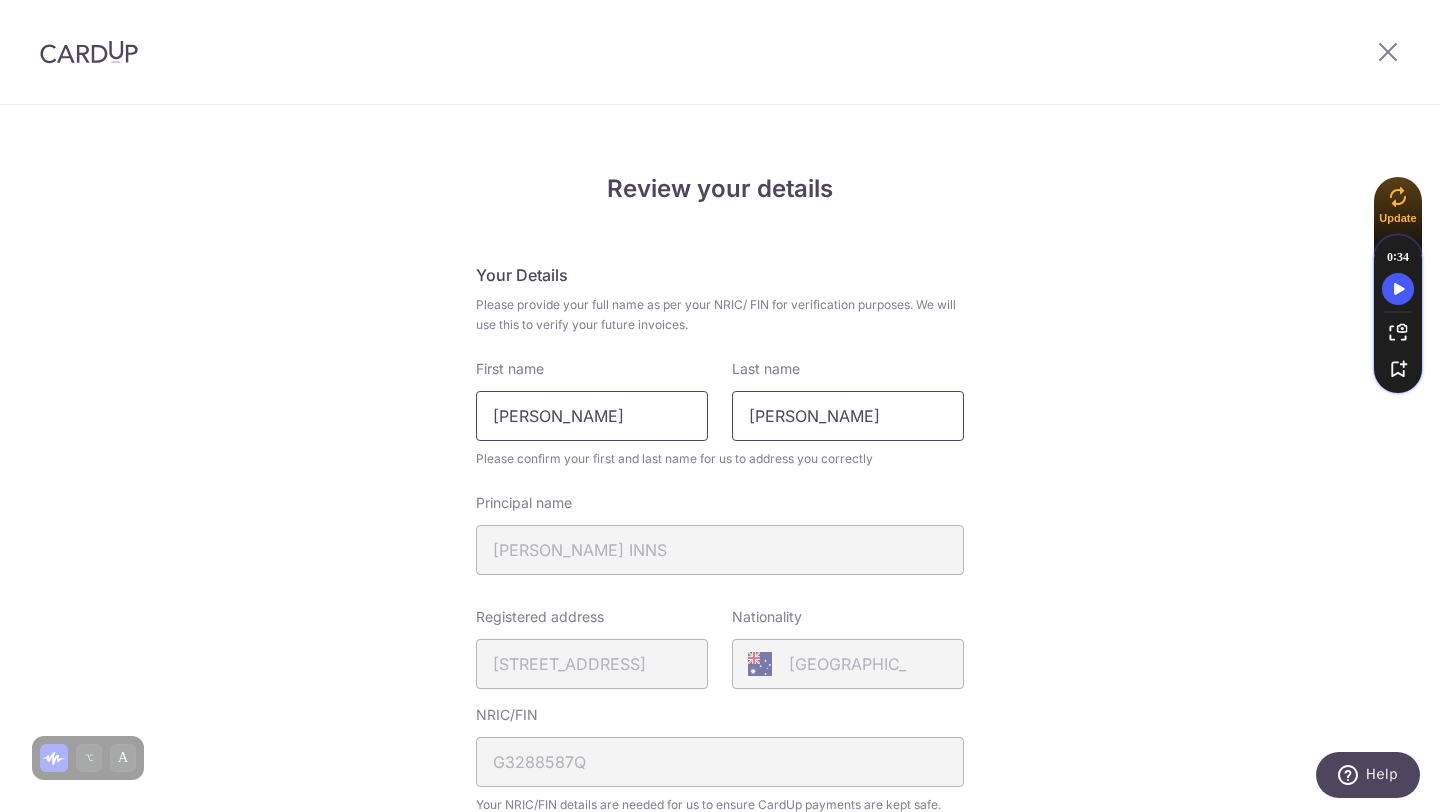 drag, startPoint x: 818, startPoint y: 416, endPoint x: 677, endPoint y: 408, distance: 141.22676 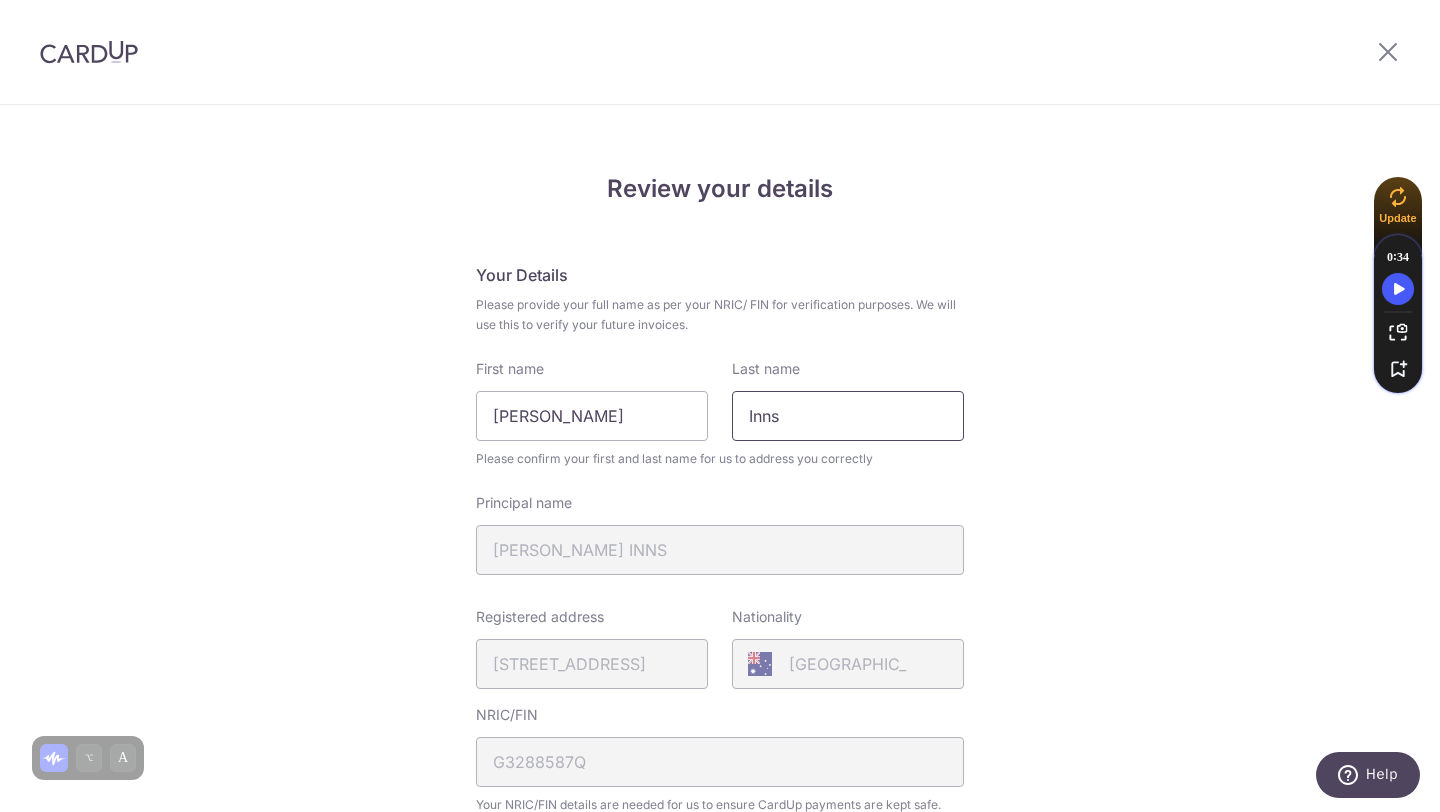 type on "Inns" 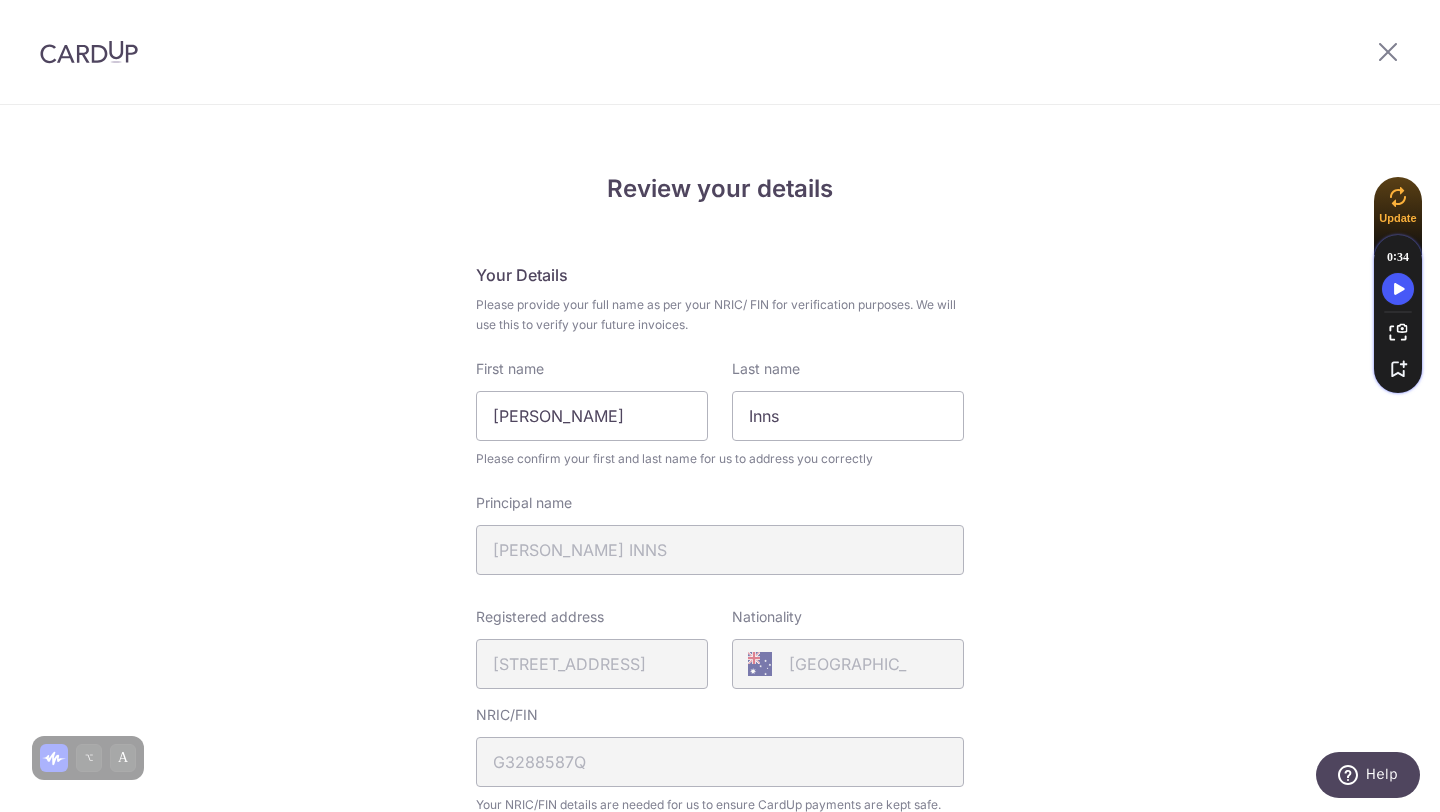 click on "Review your details
Your Details
Please provide your full name as per your NRIC/ FIN for verification purposes. We will use this to verify your future invoices.
First name
David
Last name
Inns
Please confirm your first and last name for us to address you correctly
Principal name
DAVID MATHEW INNS
Registered address
1B, CANTONMENT ROAD, 17, 13, SINGAPORE, 085201" at bounding box center (720, 793) 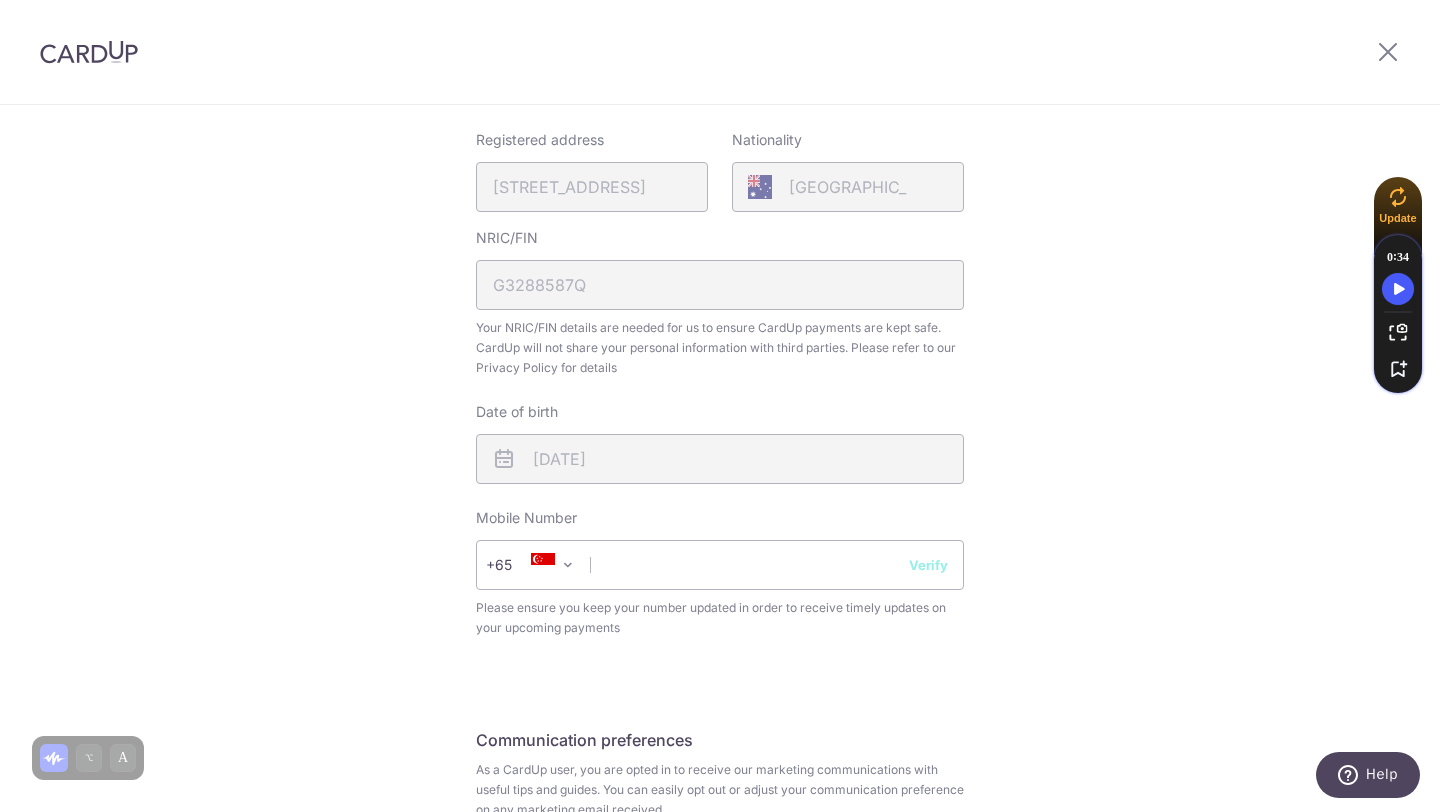 scroll, scrollTop: 514, scrollLeft: 0, axis: vertical 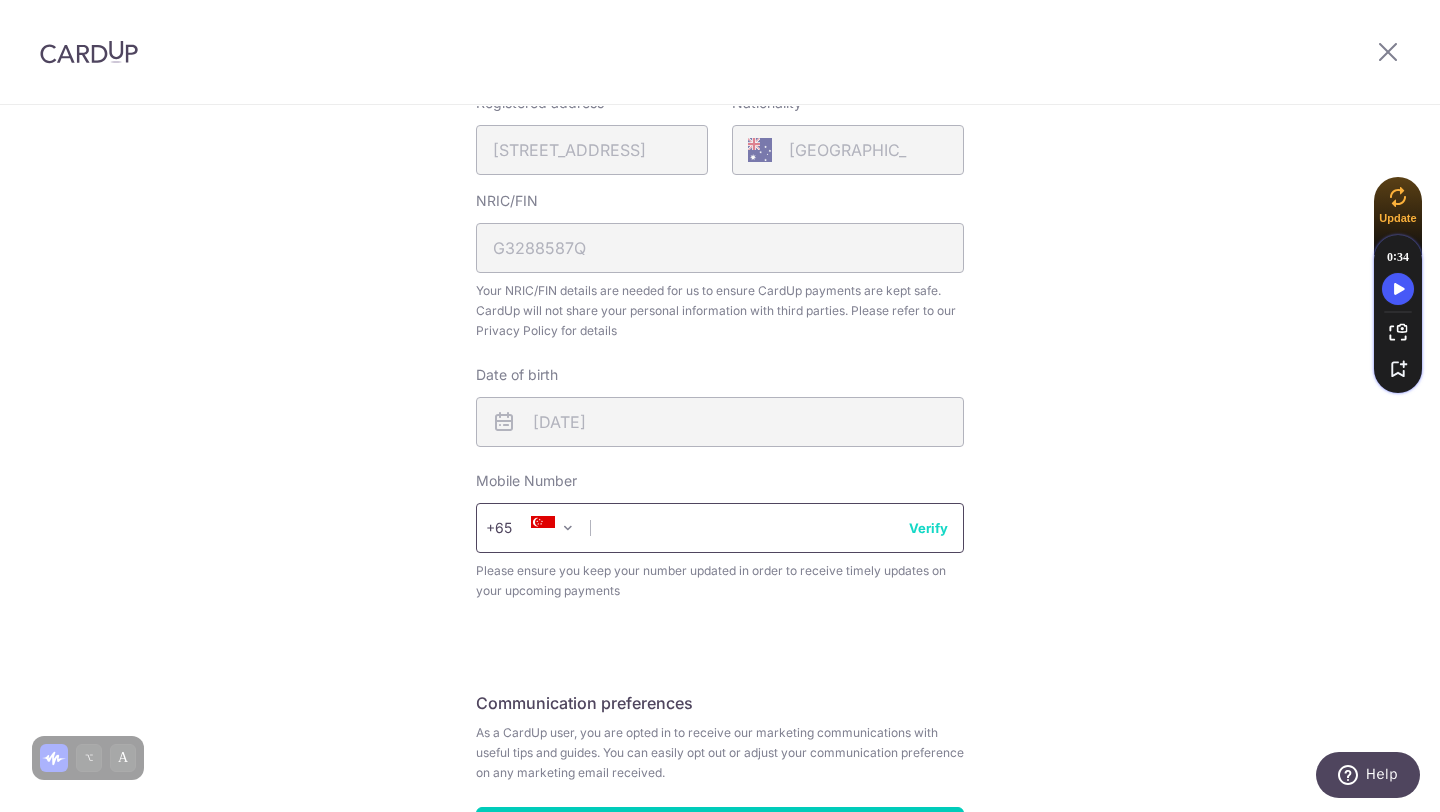 click at bounding box center (720, 528) 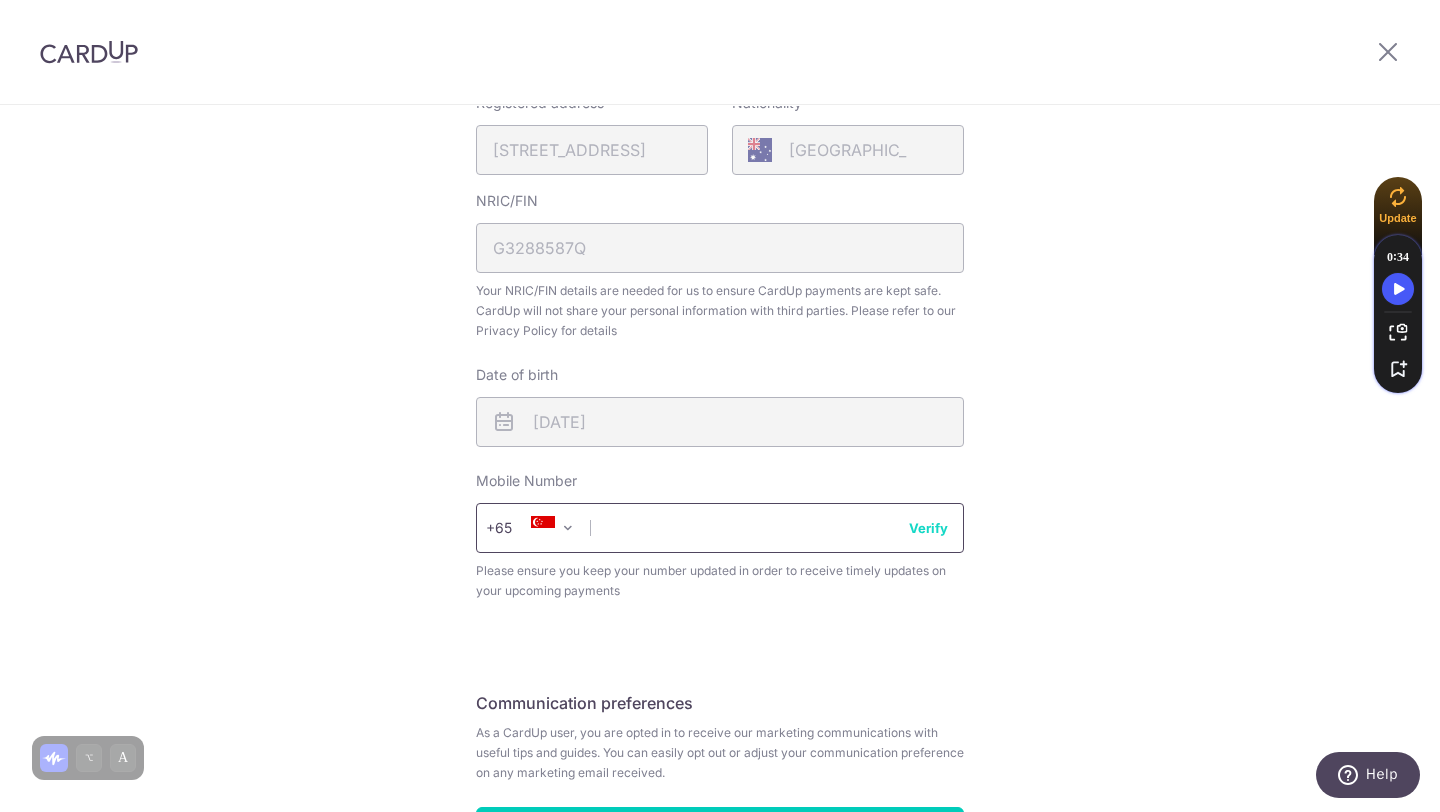 type on "83499842" 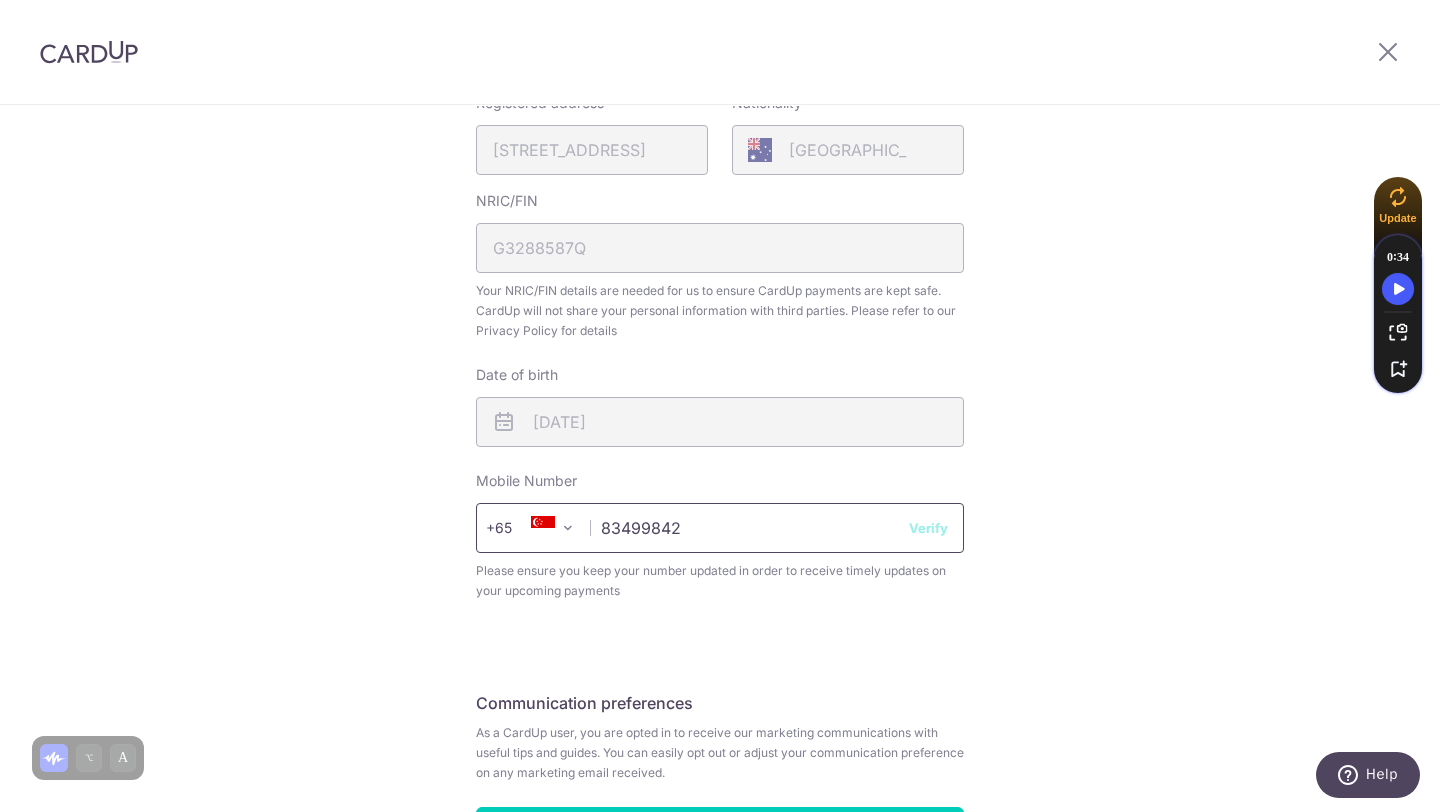 select on "65" 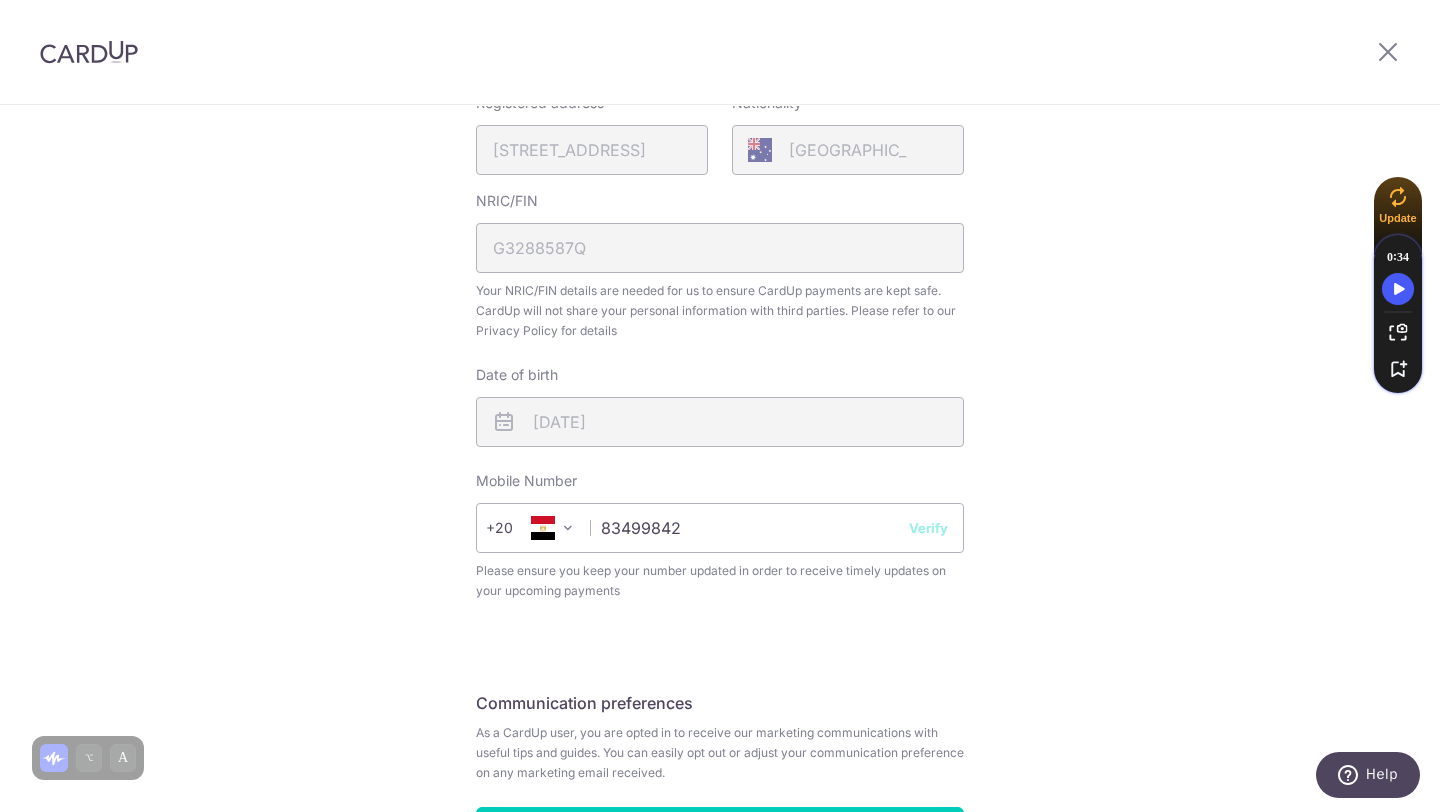 click at bounding box center [568, 528] 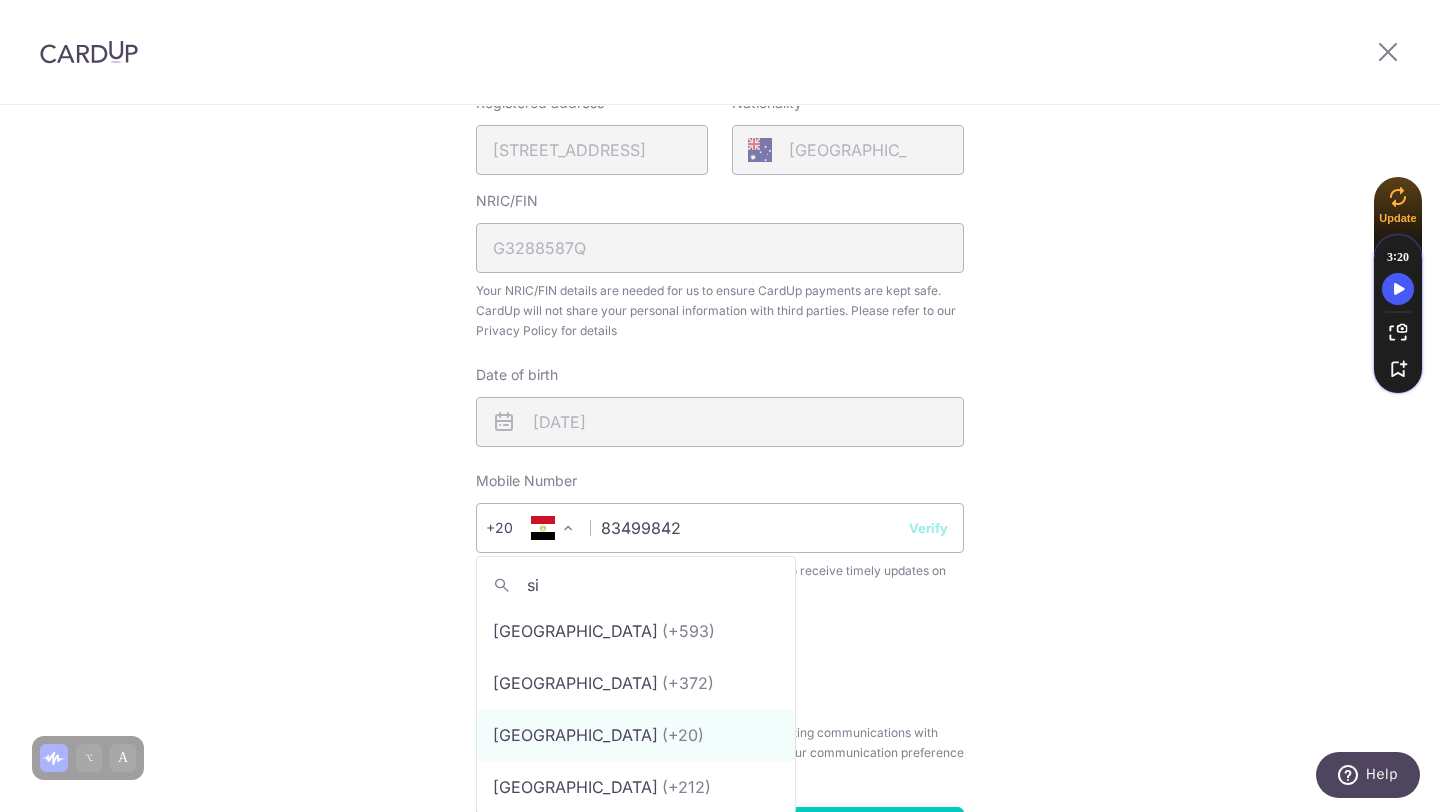 scroll, scrollTop: 0, scrollLeft: 0, axis: both 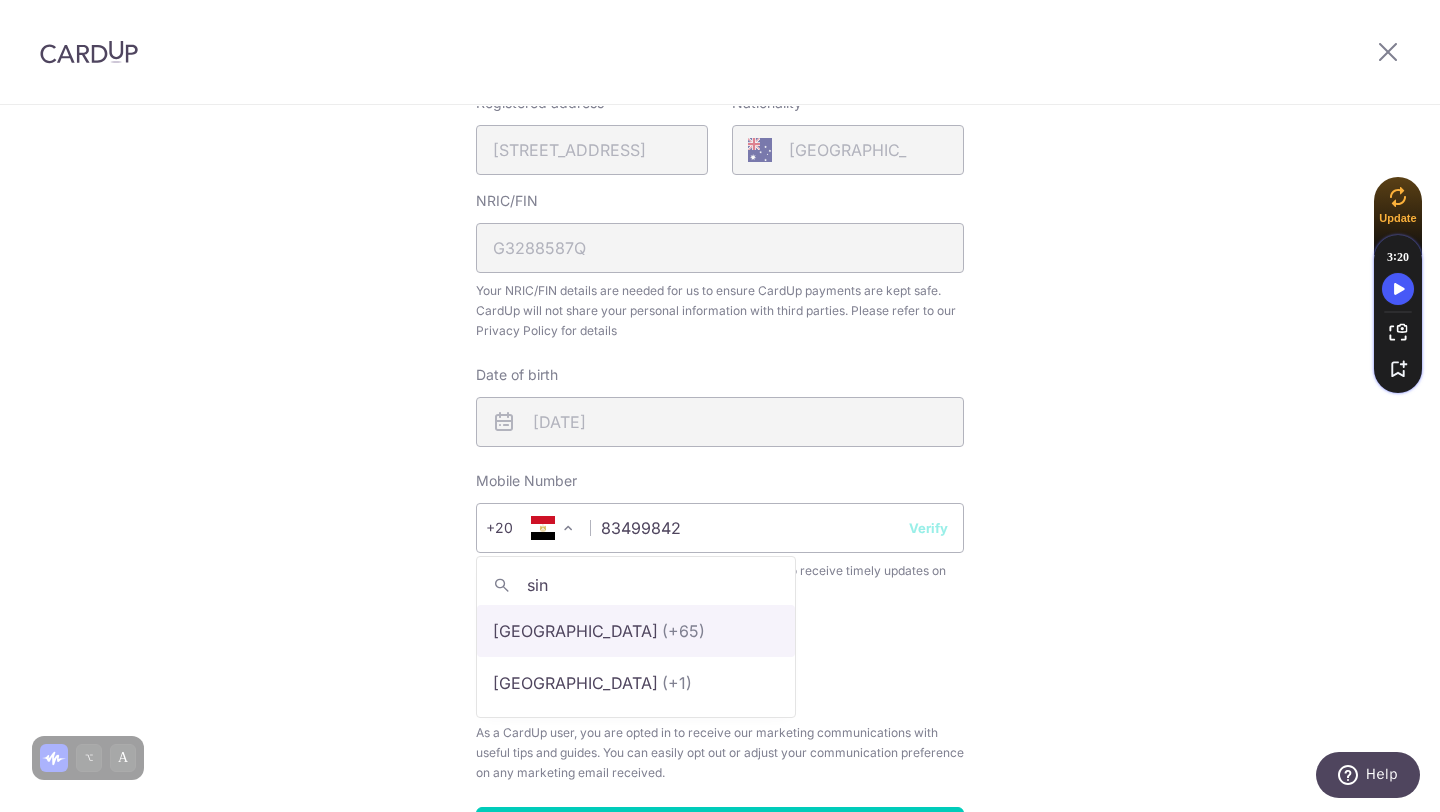 type on "sin" 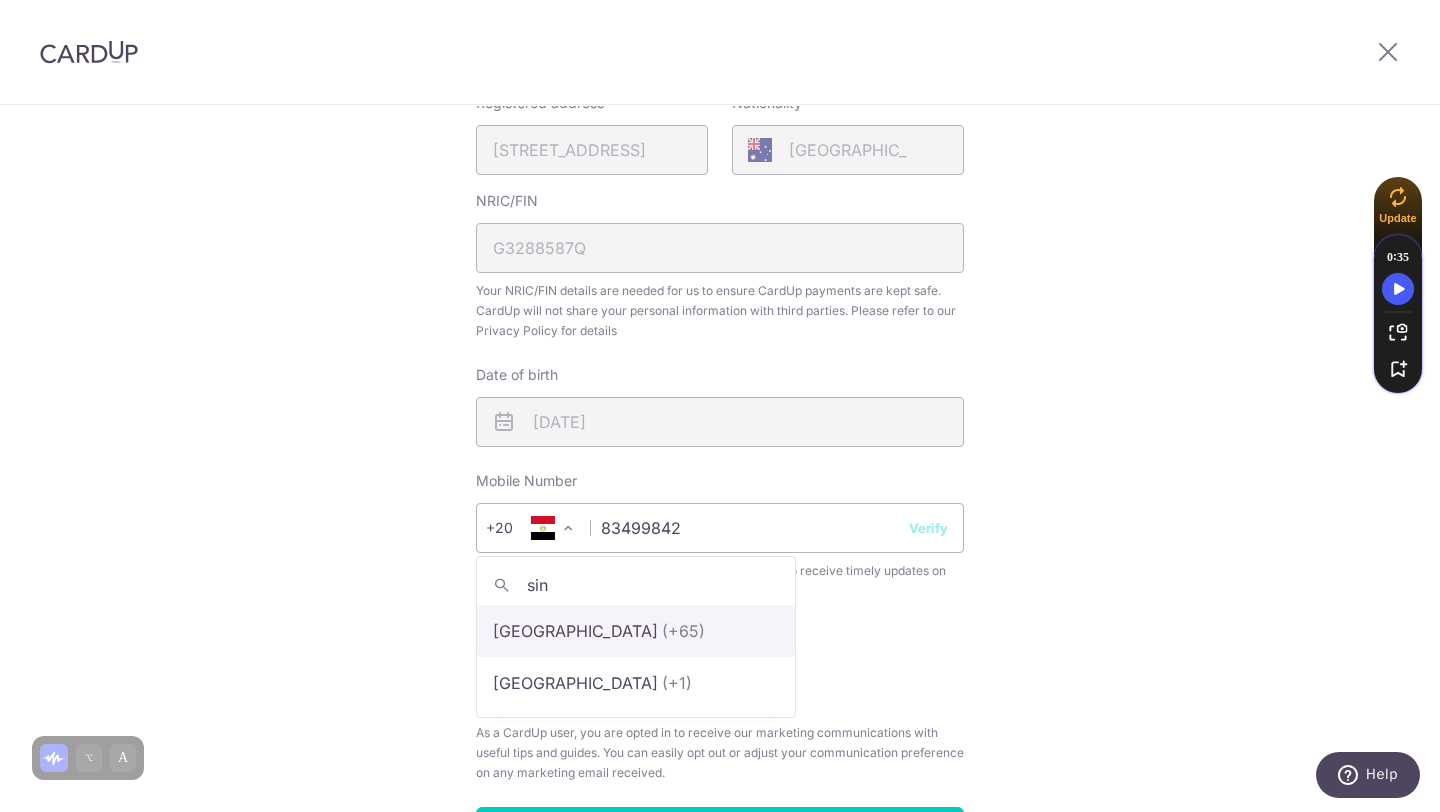 select on "199" 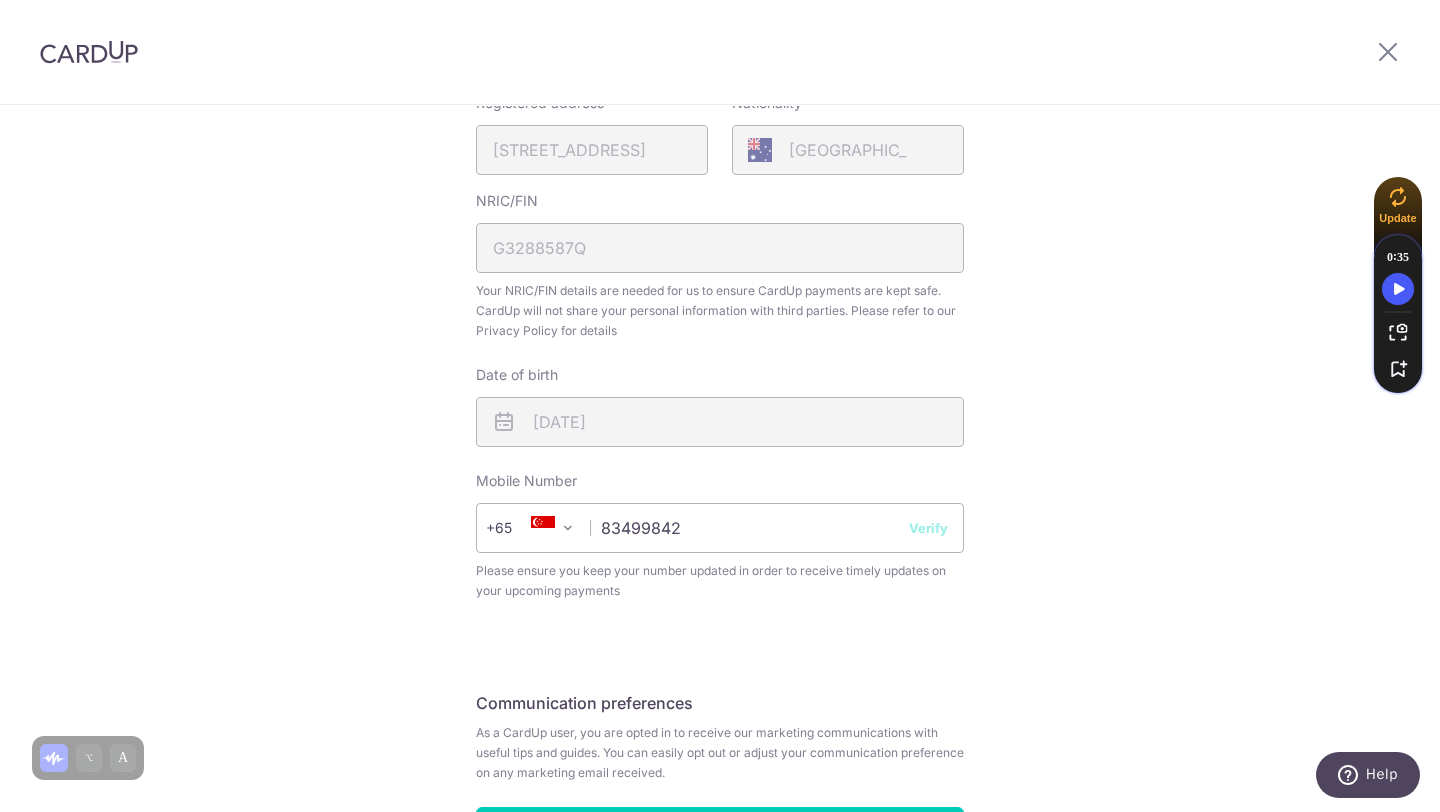 click on "Review your details
Your Details
Please provide your full name as per your NRIC/ FIN for verification purposes. We will use this to verify your future invoices.
First name
David
Last name
Inns
Please confirm your first and last name for us to address you correctly
Principal name
DAVID MATHEW INNS
Registered address
1B, CANTONMENT ROAD, 17, 13, SINGAPORE, 085201" at bounding box center (720, 279) 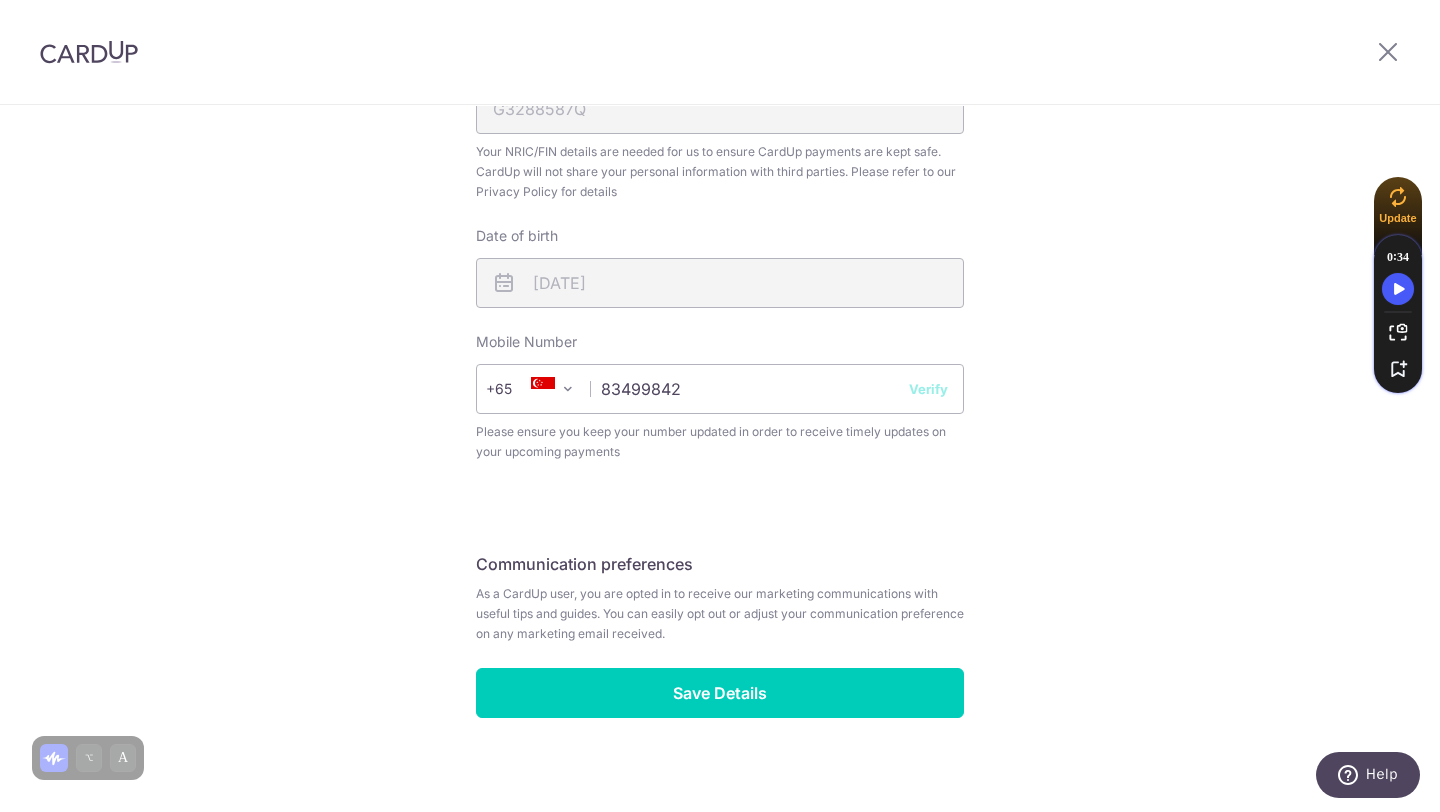 scroll, scrollTop: 669, scrollLeft: 0, axis: vertical 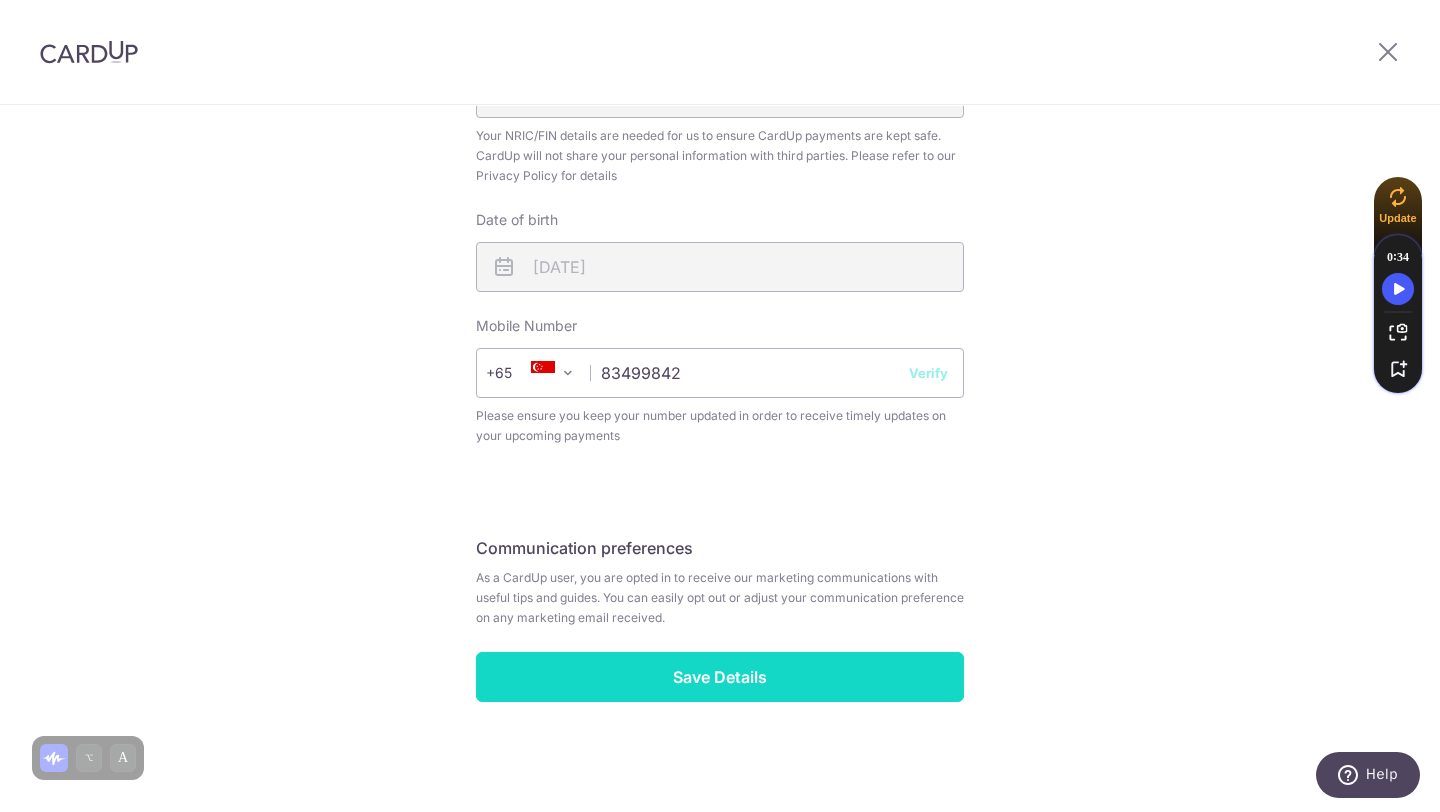 click on "Save Details" at bounding box center [720, 677] 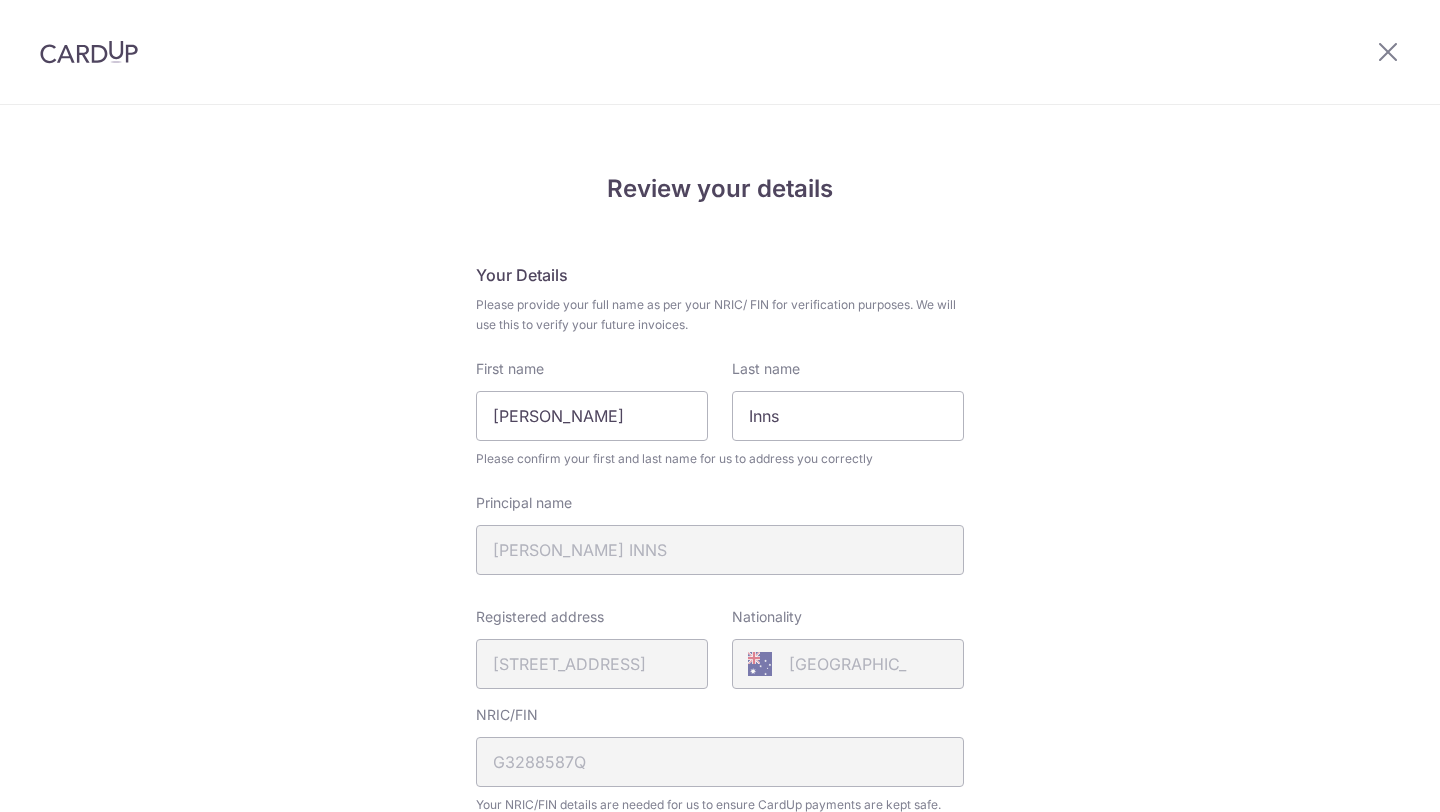 scroll, scrollTop: 0, scrollLeft: 0, axis: both 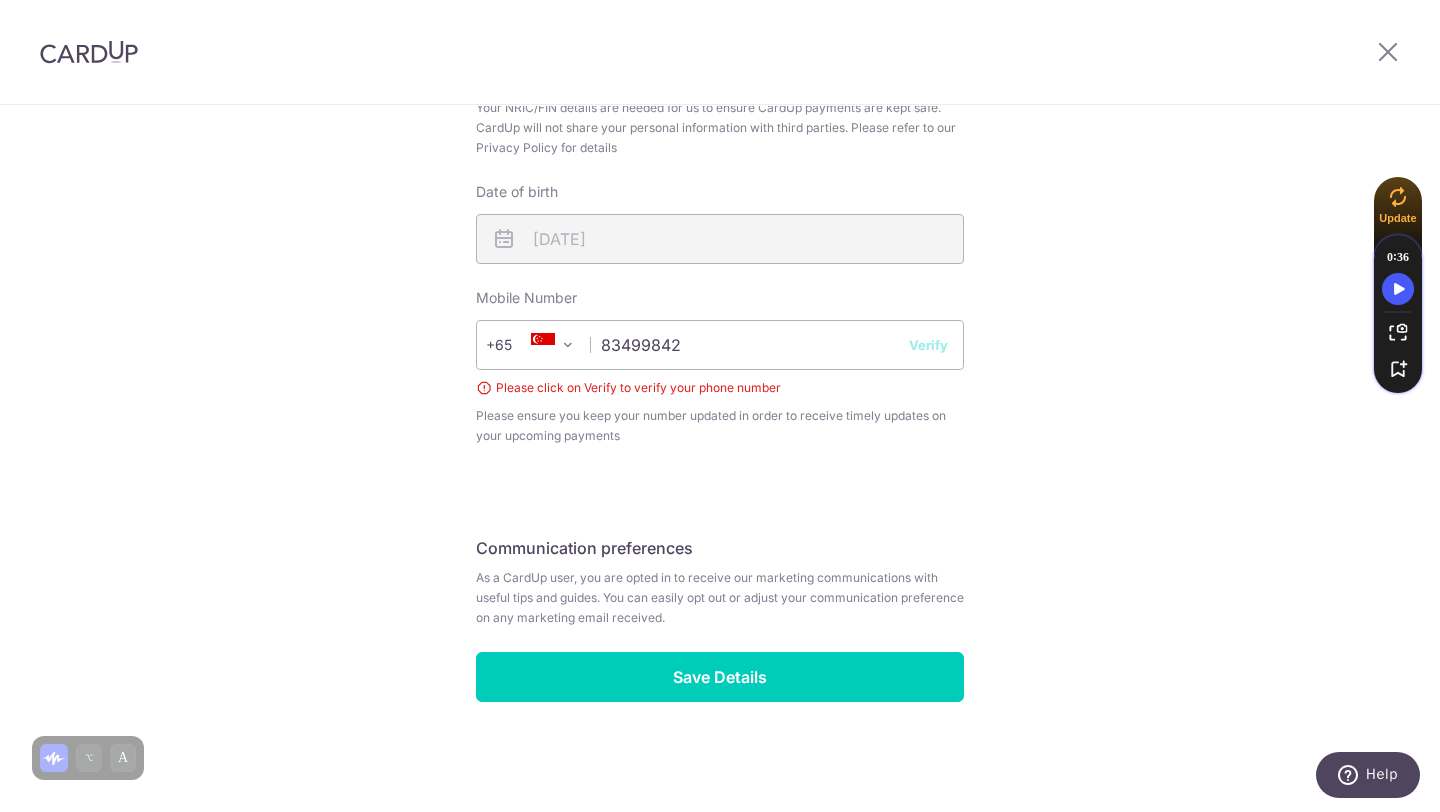 click on "Verify" at bounding box center (928, 345) 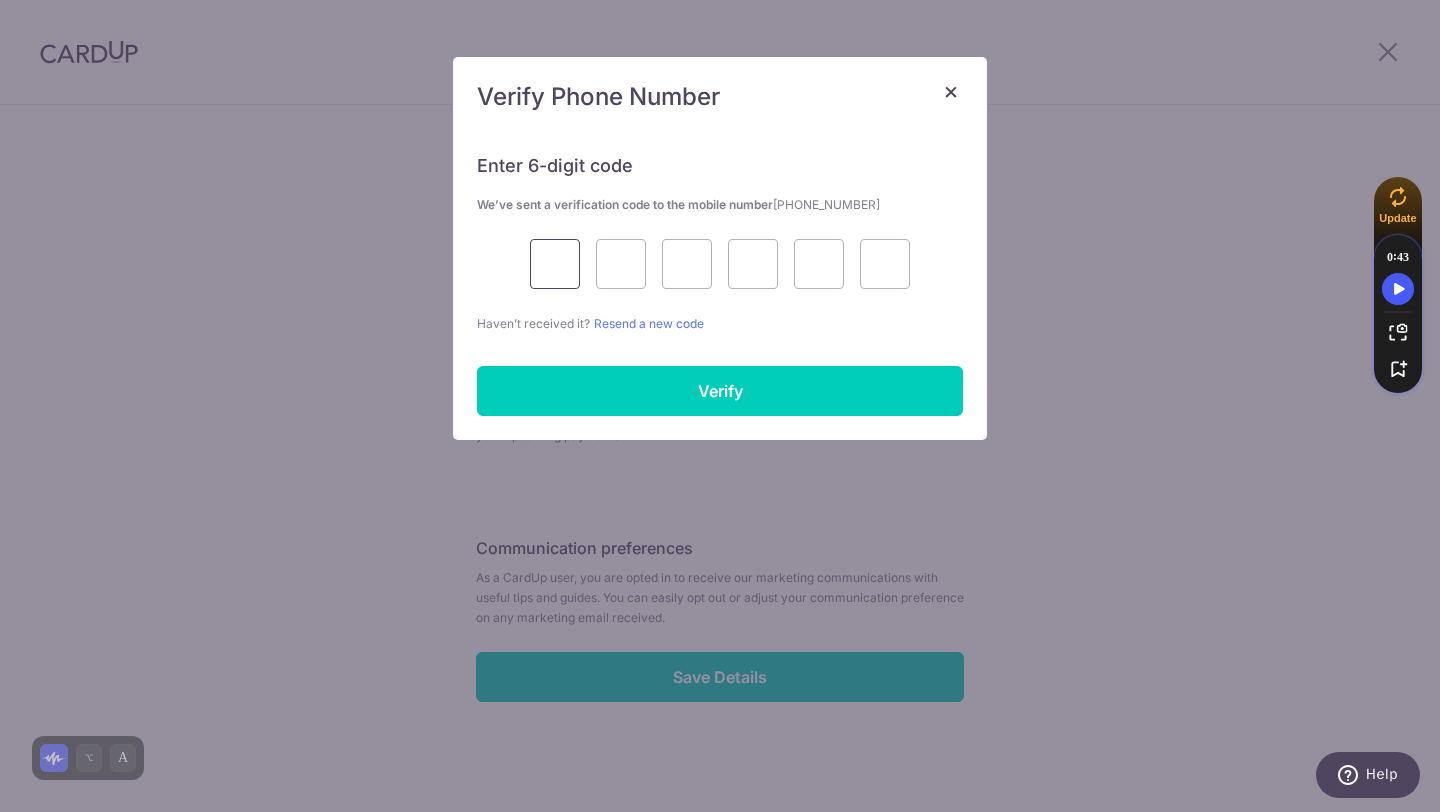 click at bounding box center [555, 264] 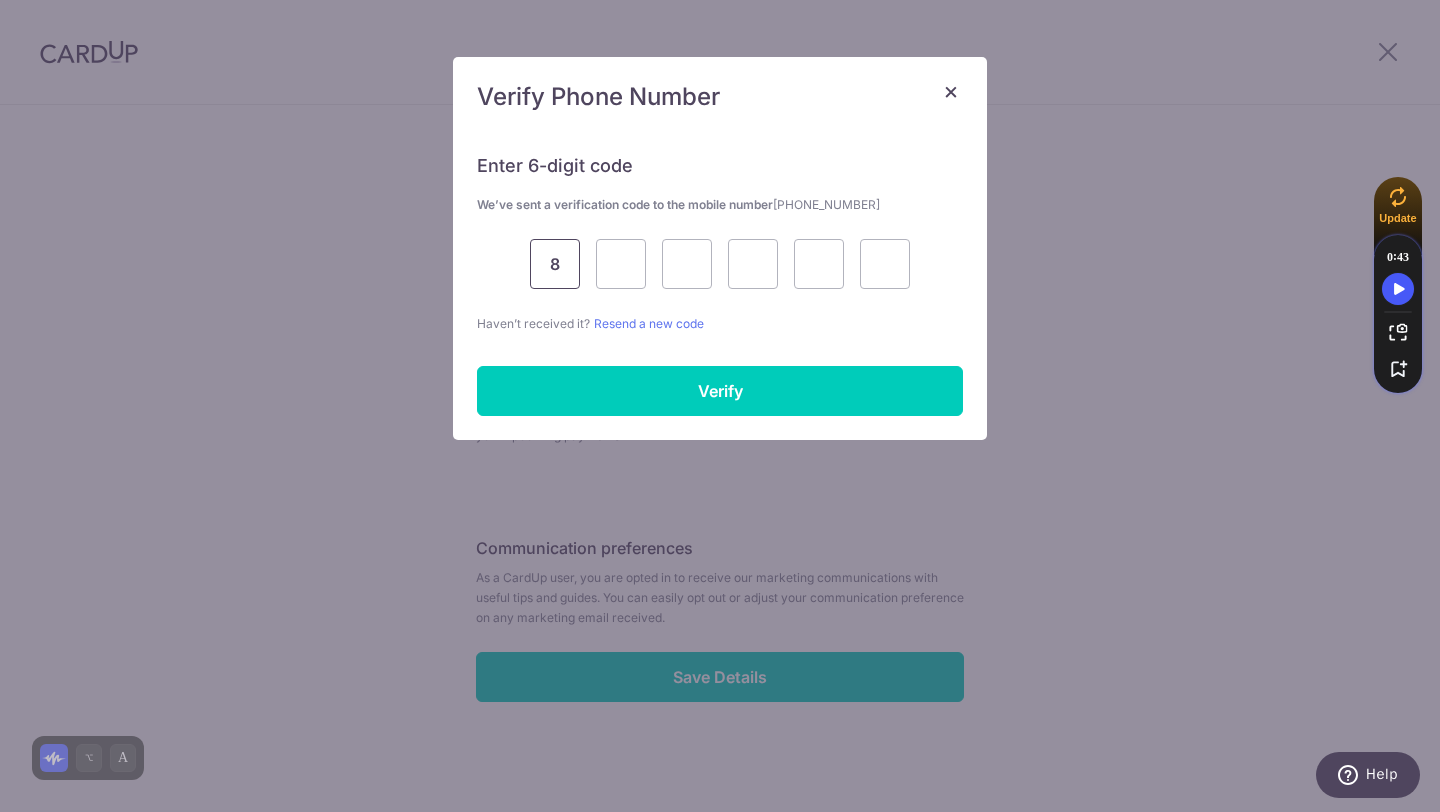 type on "8" 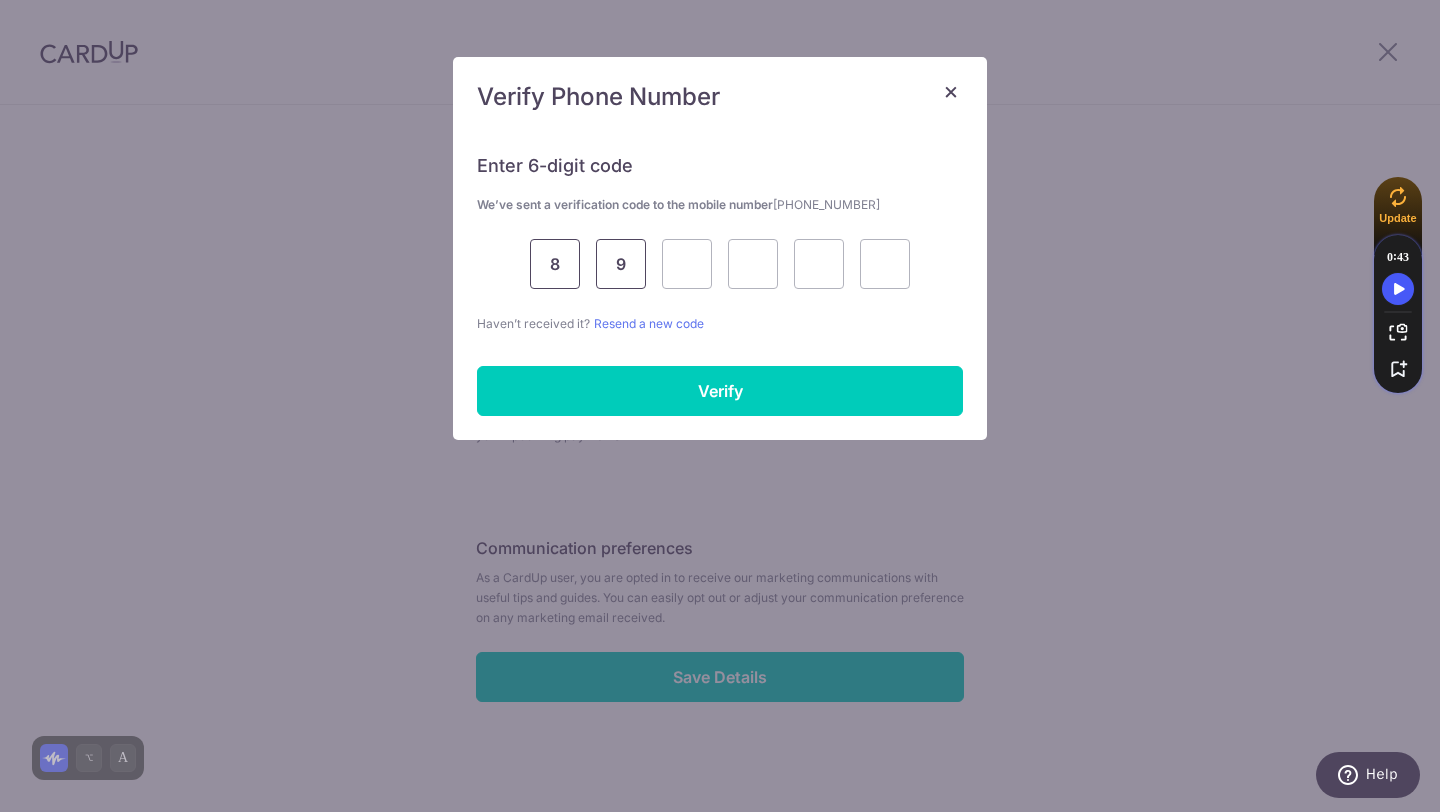 type on "9" 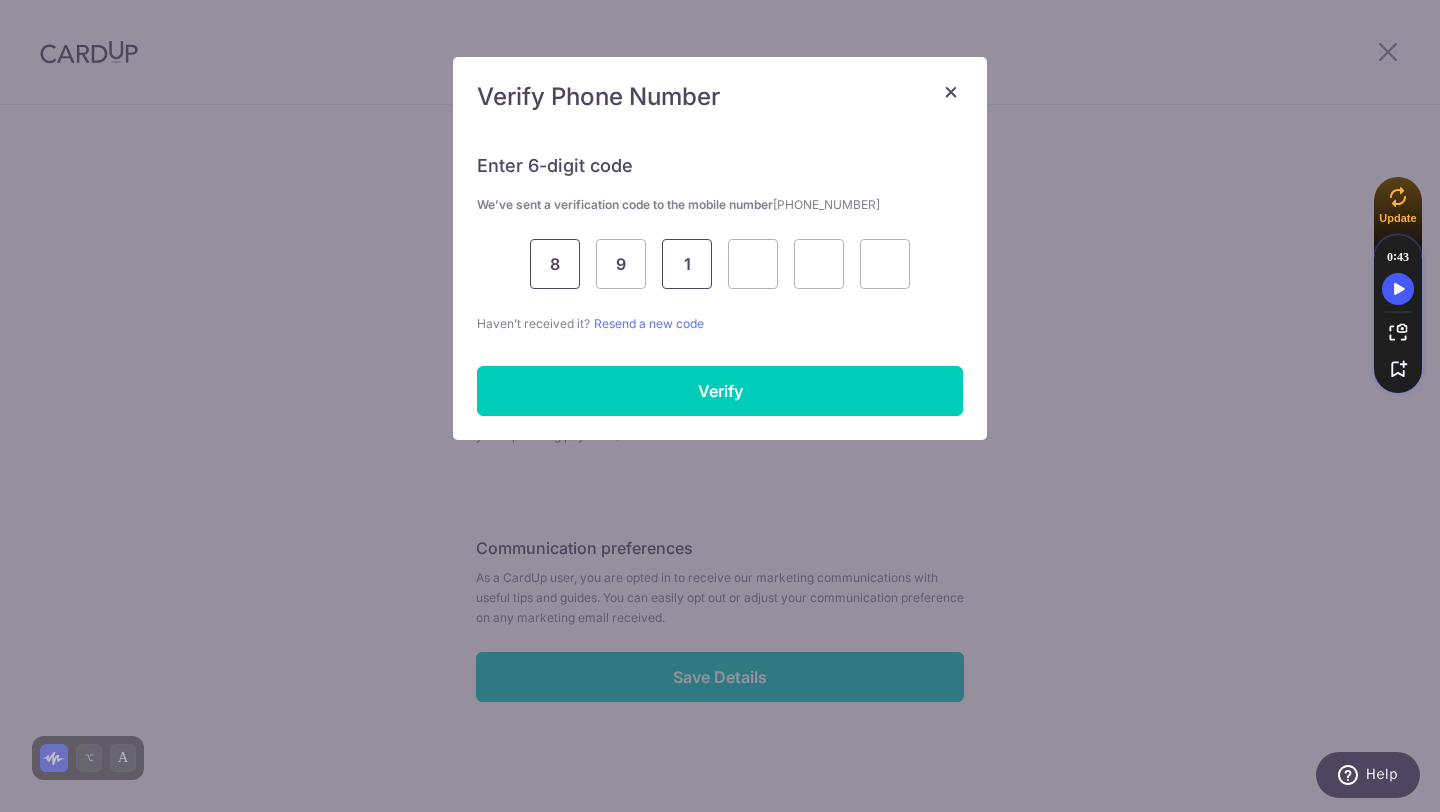 type on "1" 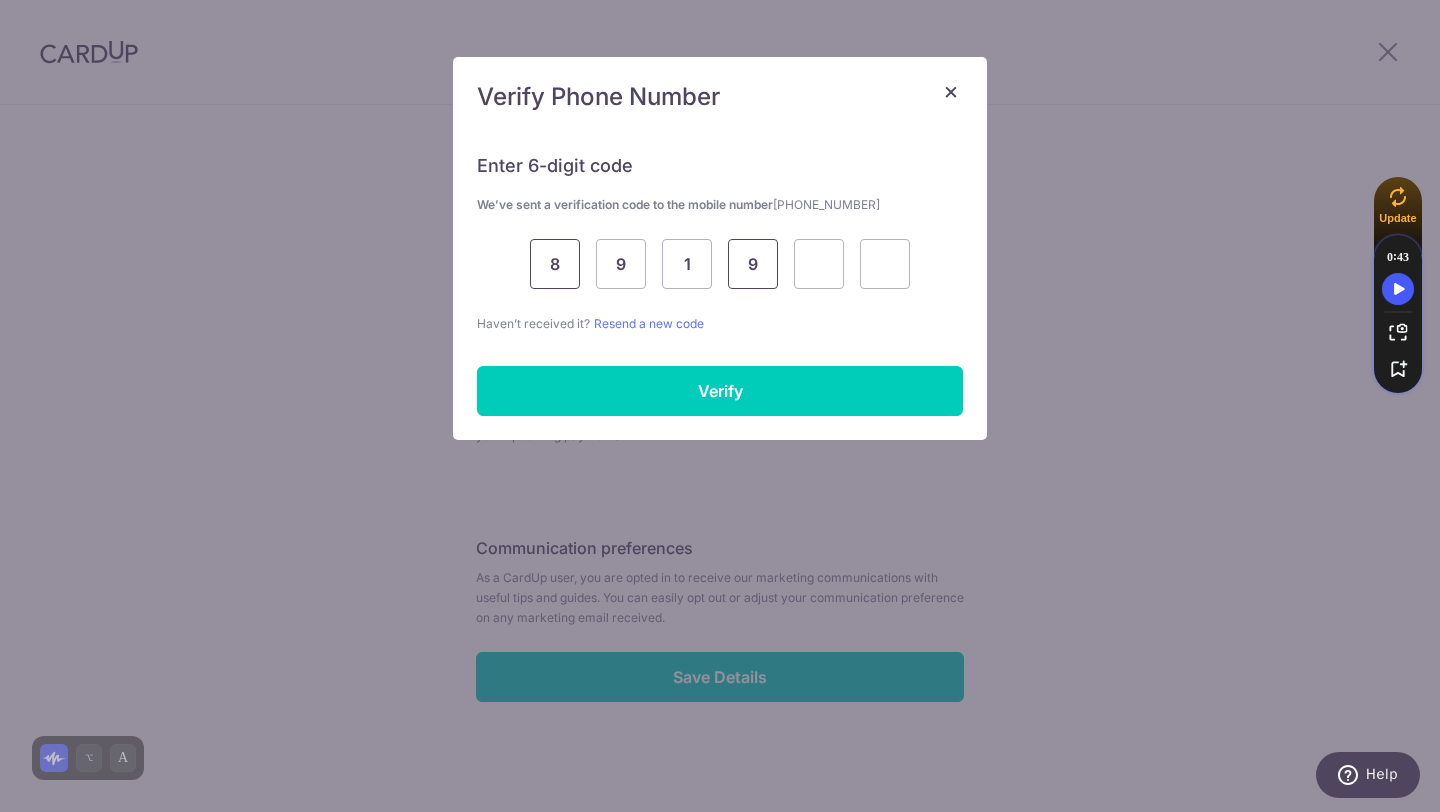 type on "9" 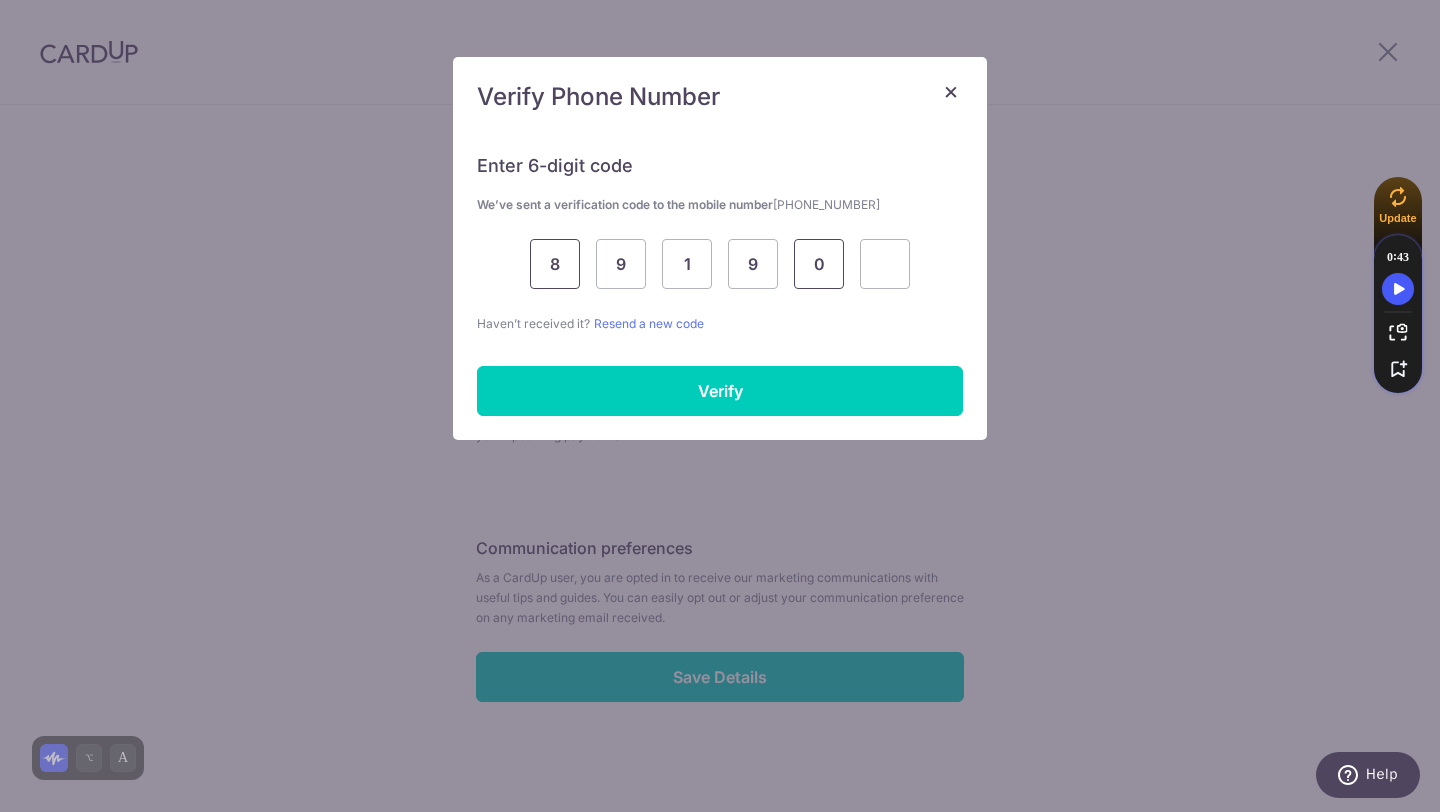 type on "0" 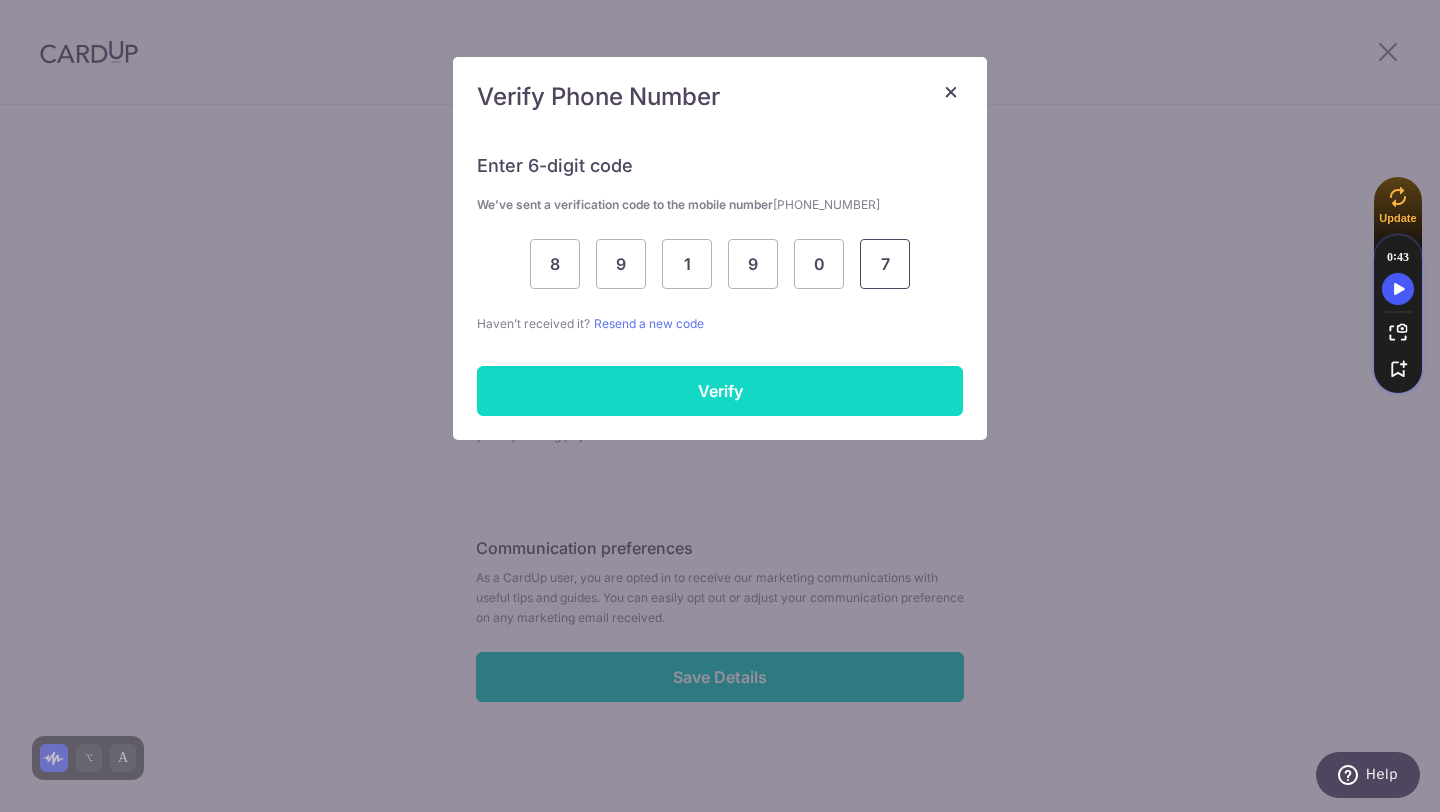type on "7" 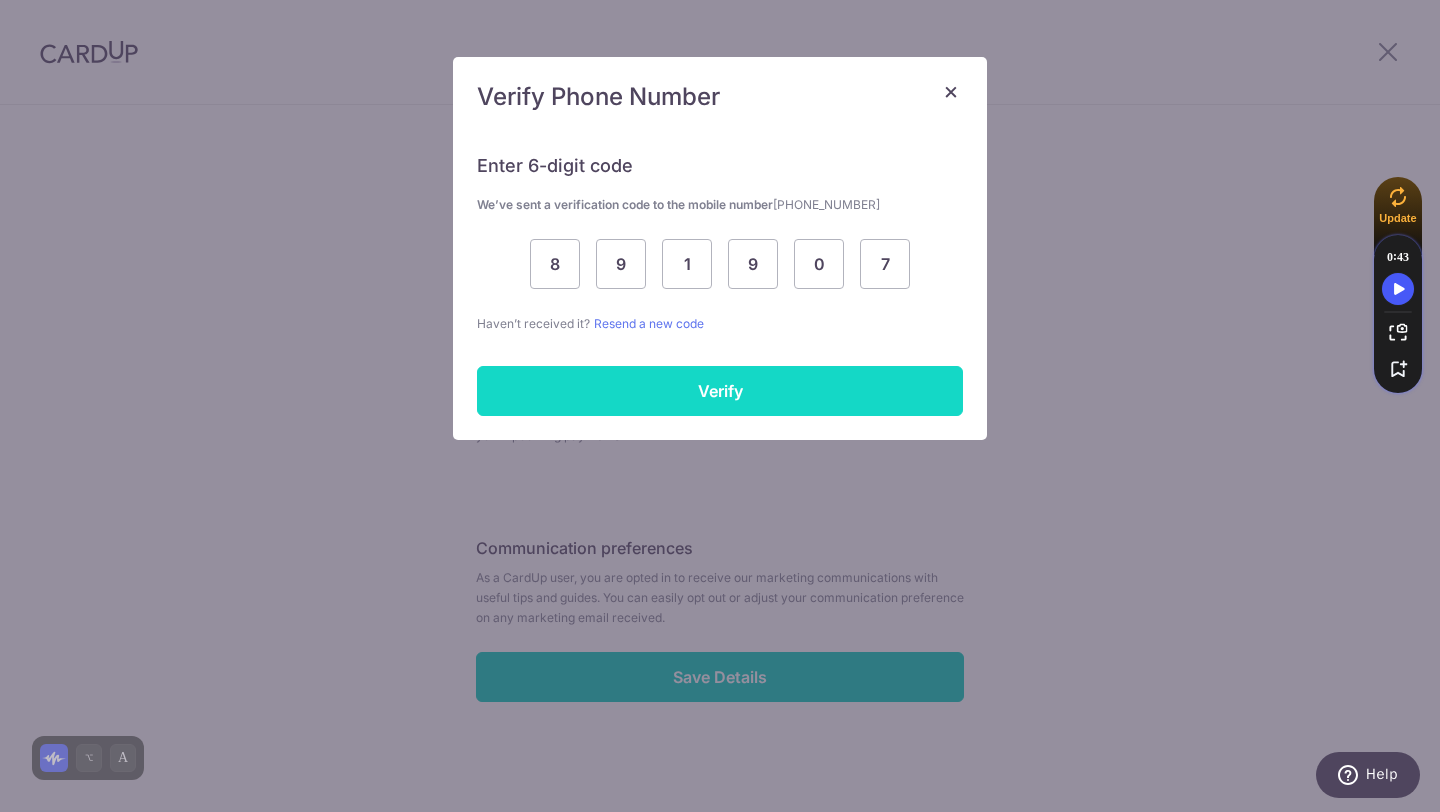 click on "Verify" at bounding box center [720, 391] 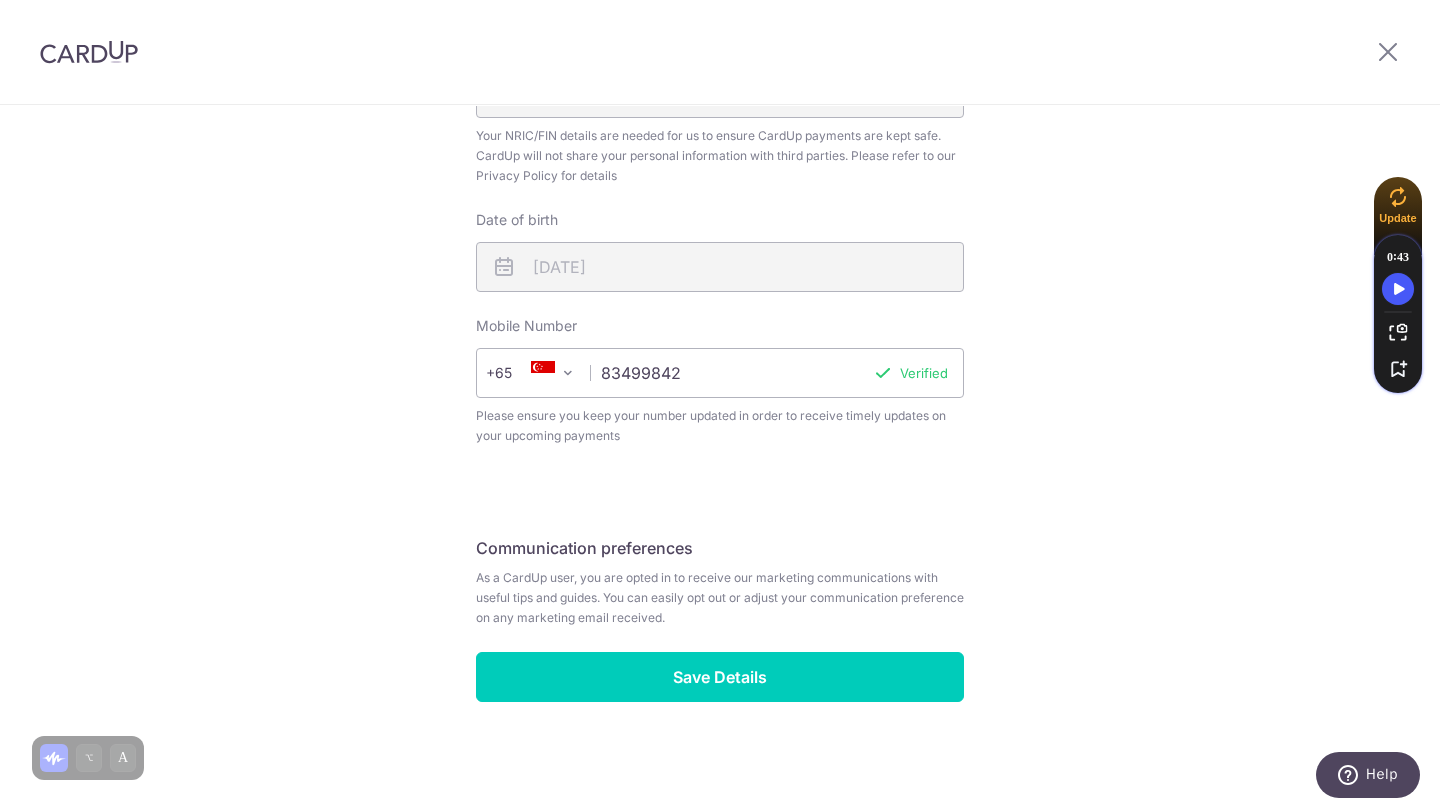 scroll, scrollTop: 669, scrollLeft: 0, axis: vertical 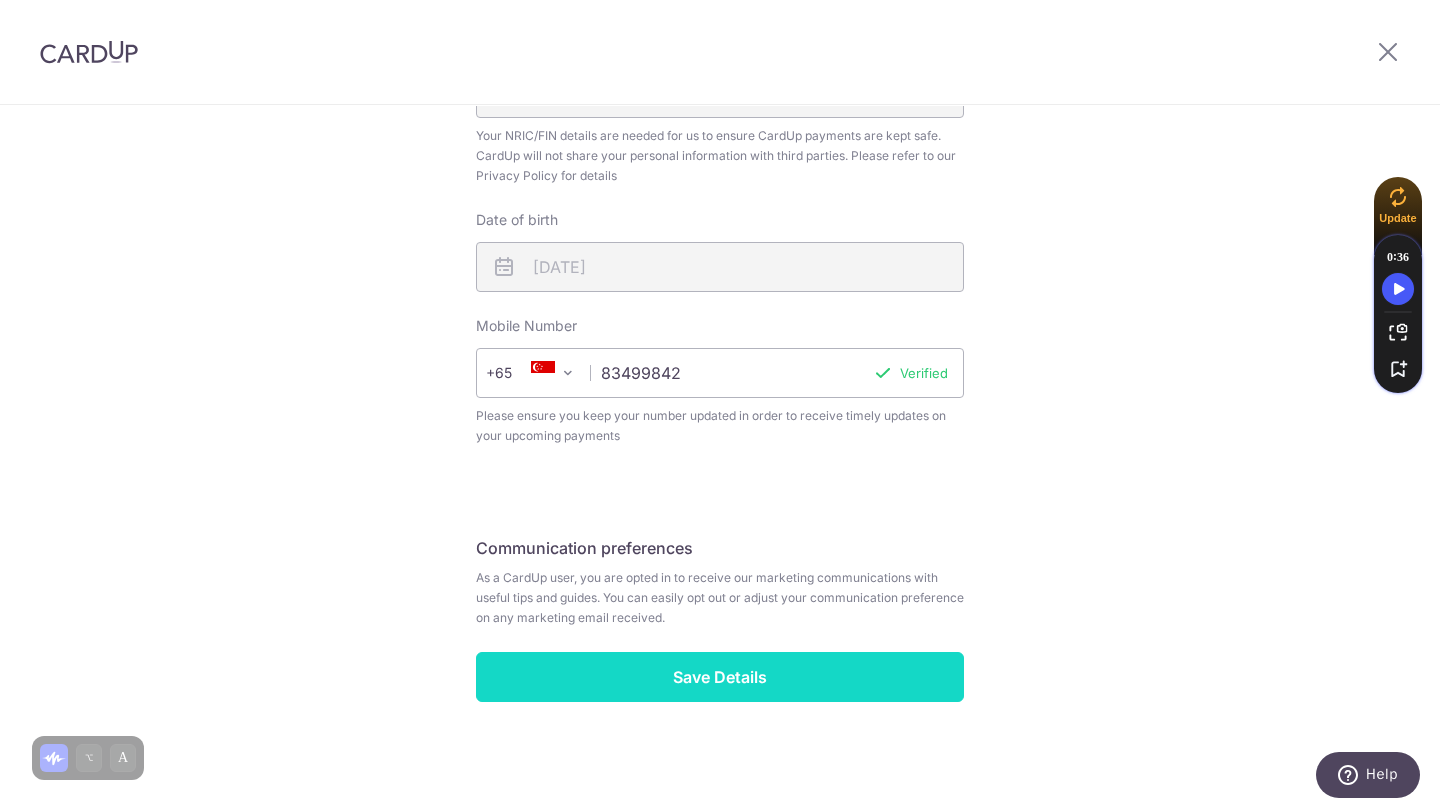 click on "Save Details" at bounding box center [720, 677] 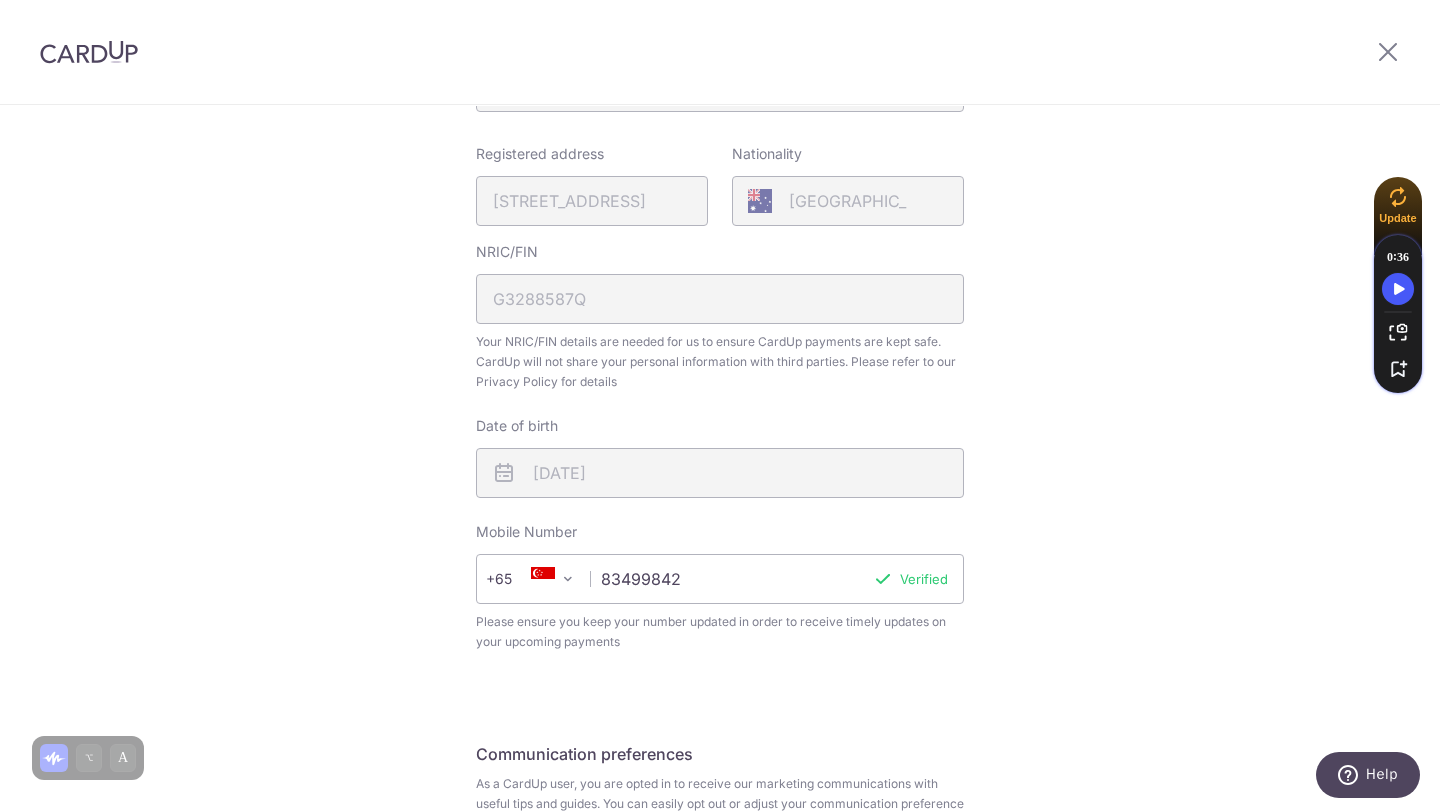scroll, scrollTop: 669, scrollLeft: 0, axis: vertical 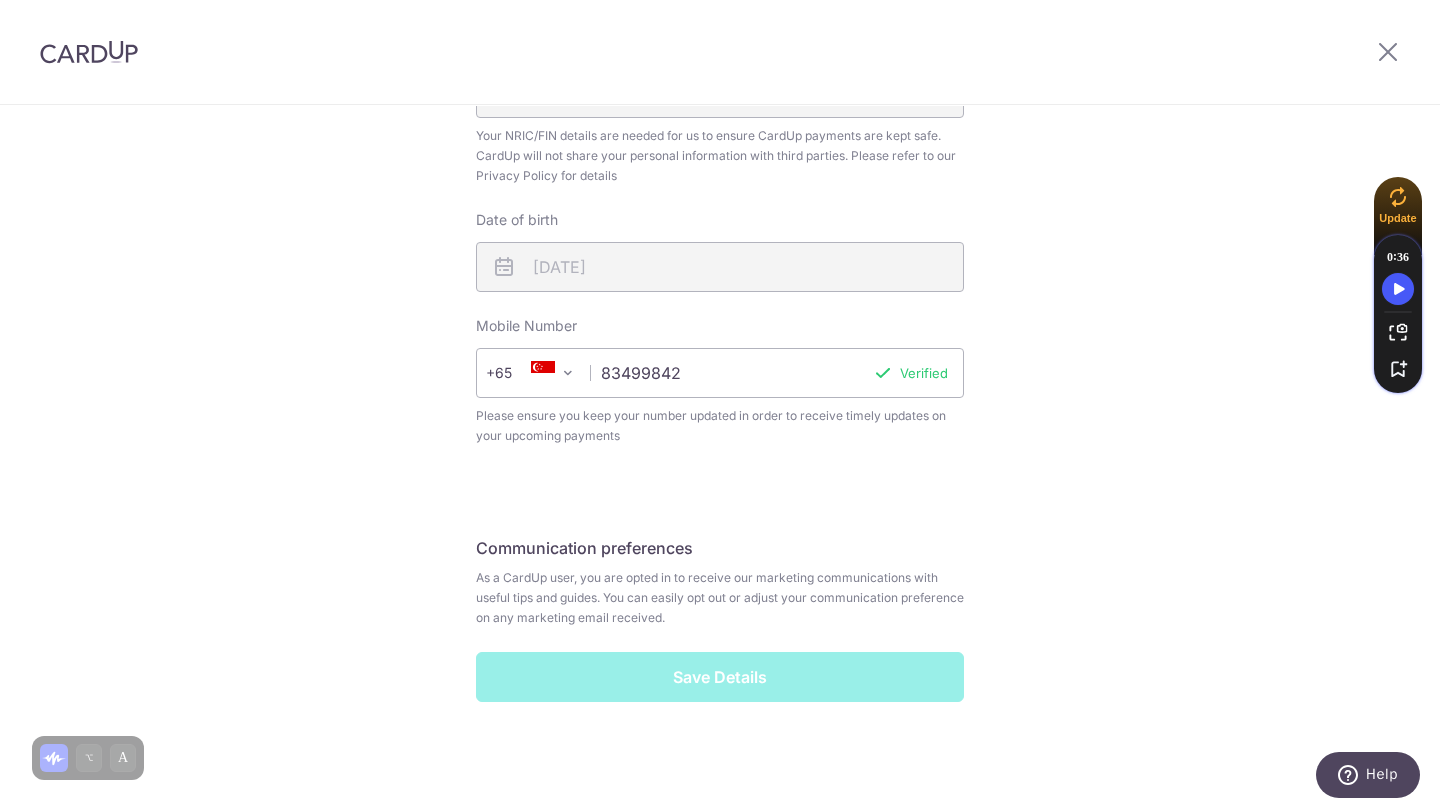 click on "Save Details" at bounding box center (720, 677) 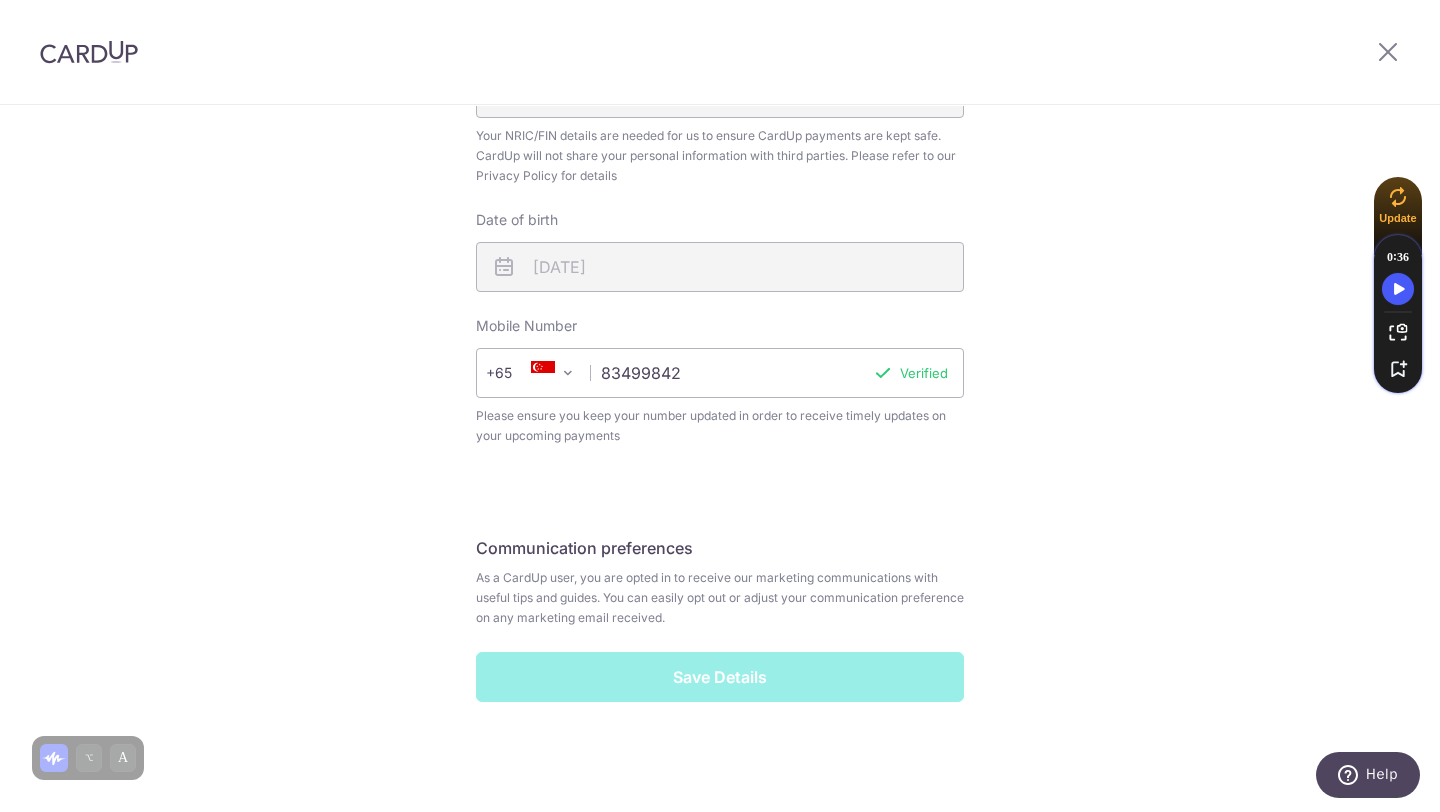 scroll, scrollTop: 538, scrollLeft: 0, axis: vertical 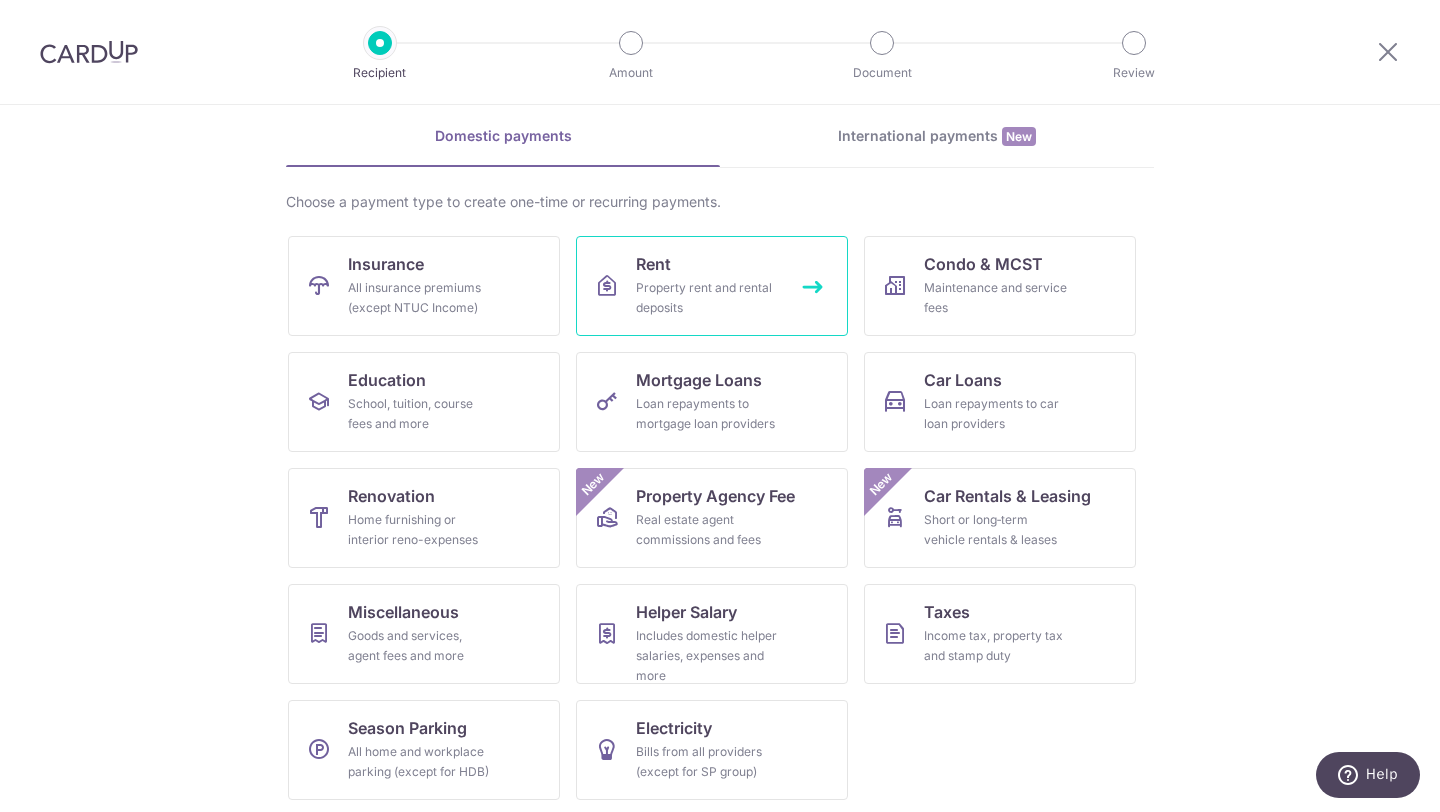 click on "Property rent and rental deposits" at bounding box center (708, 298) 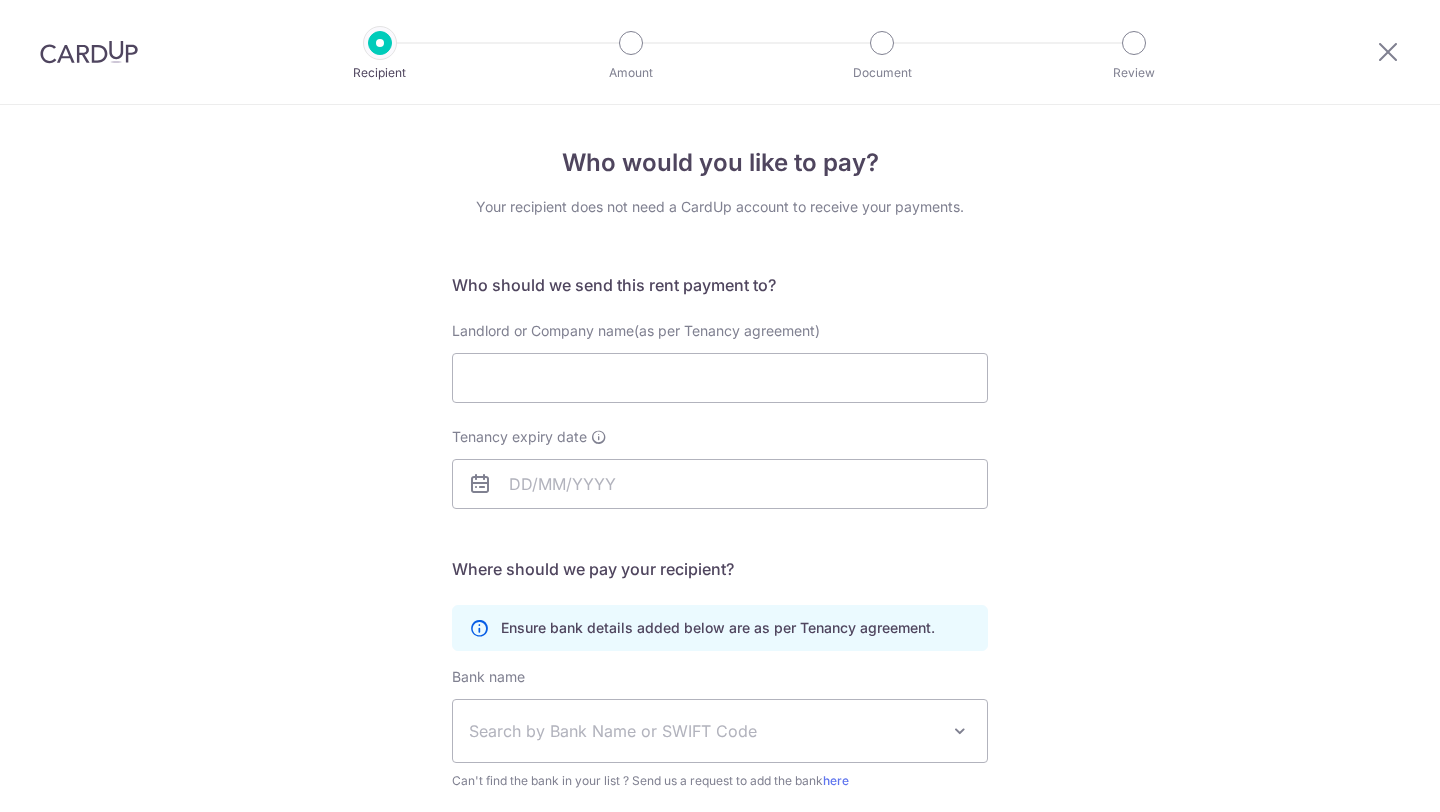 scroll, scrollTop: 0, scrollLeft: 0, axis: both 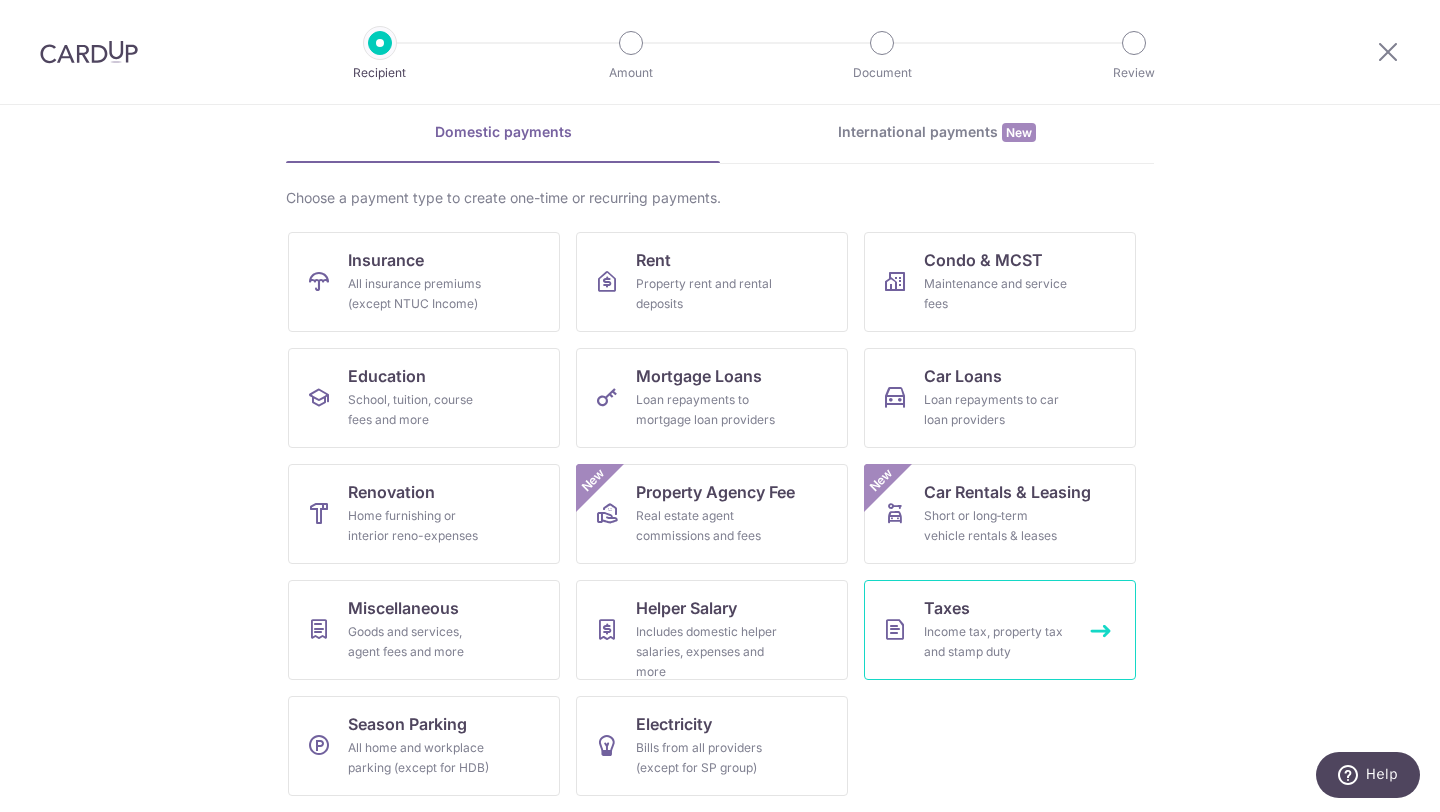 click on "Income tax, property tax and stamp duty" at bounding box center (996, 642) 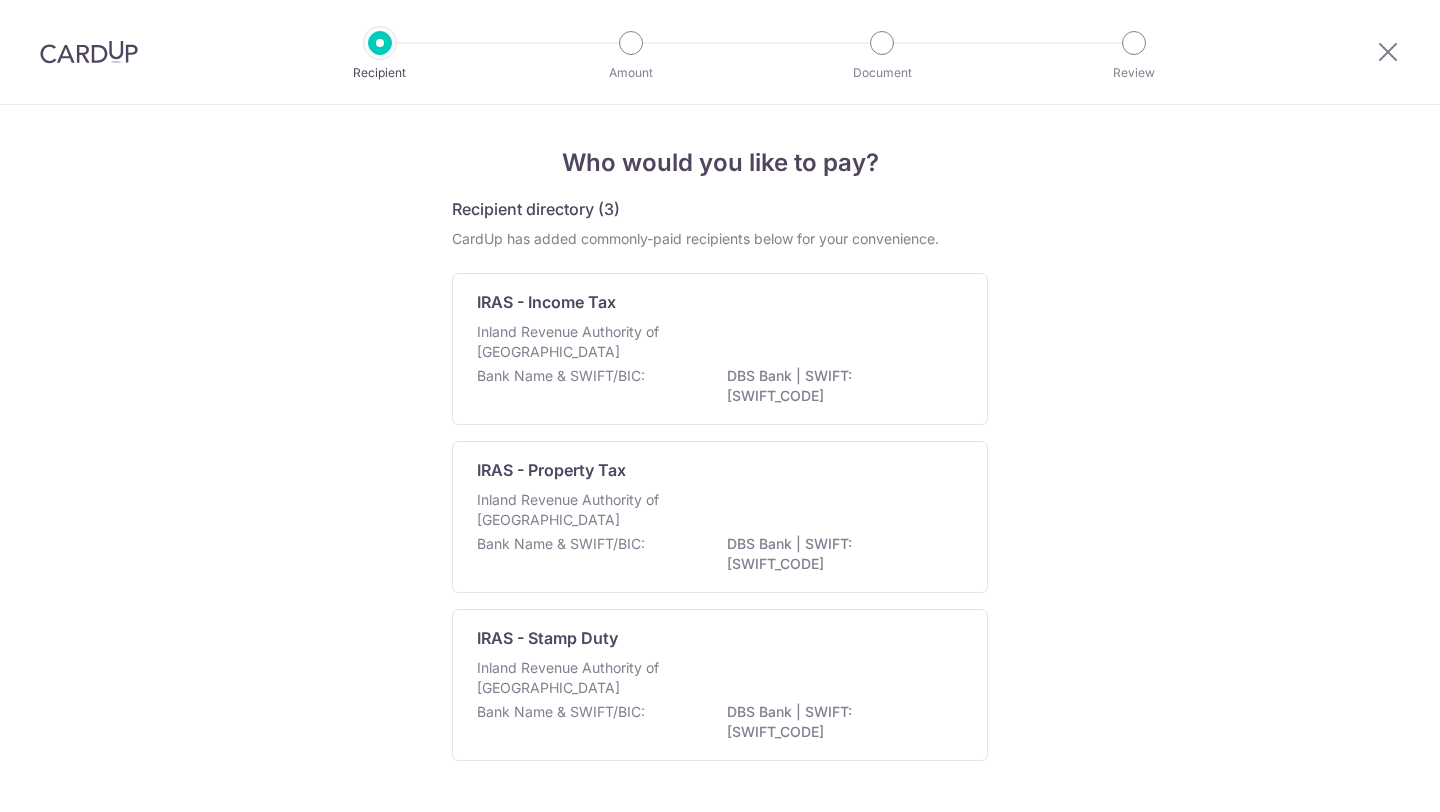 scroll, scrollTop: 0, scrollLeft: 0, axis: both 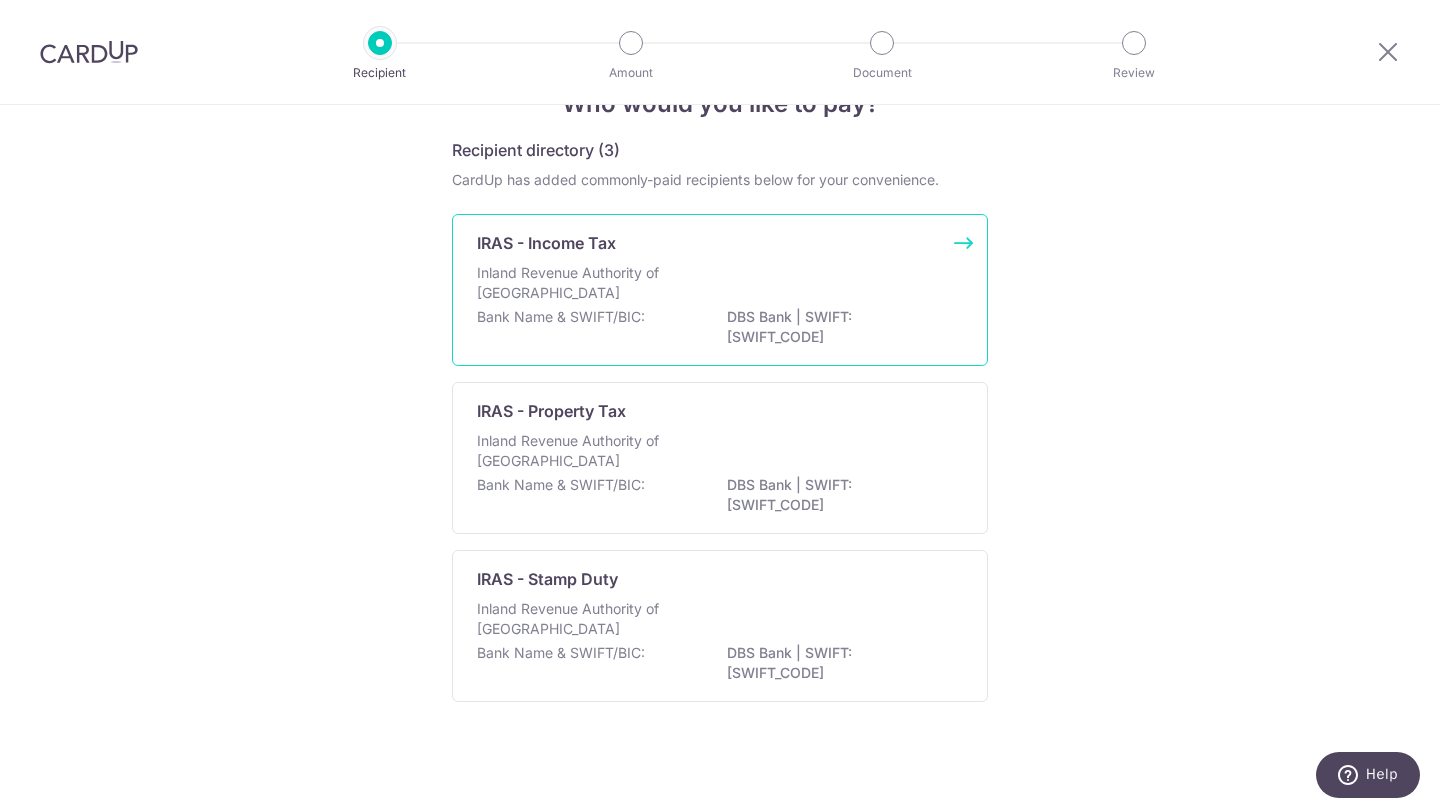 click on "Inland Revenue Authority of Singapore" at bounding box center [720, 285] 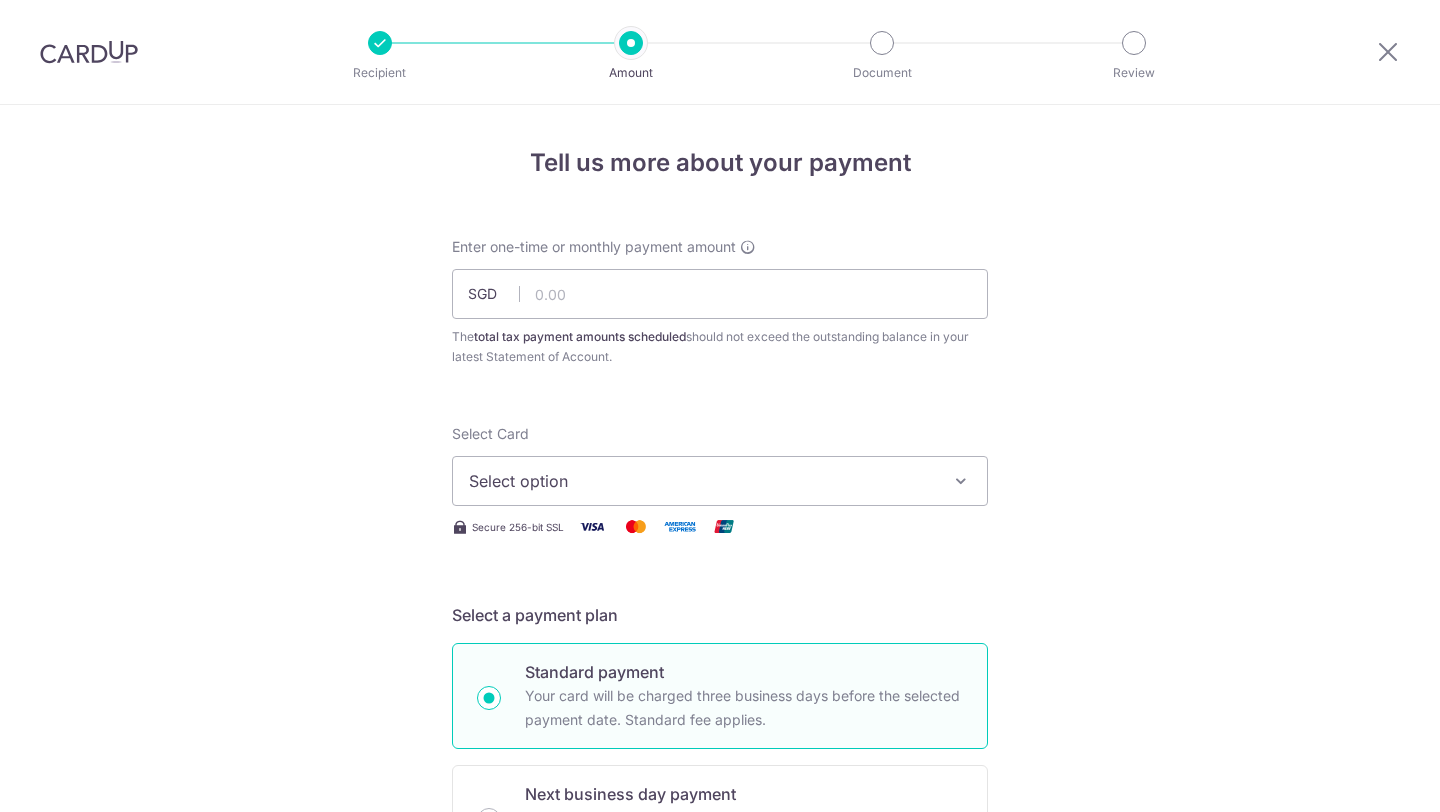 scroll, scrollTop: 0, scrollLeft: 0, axis: both 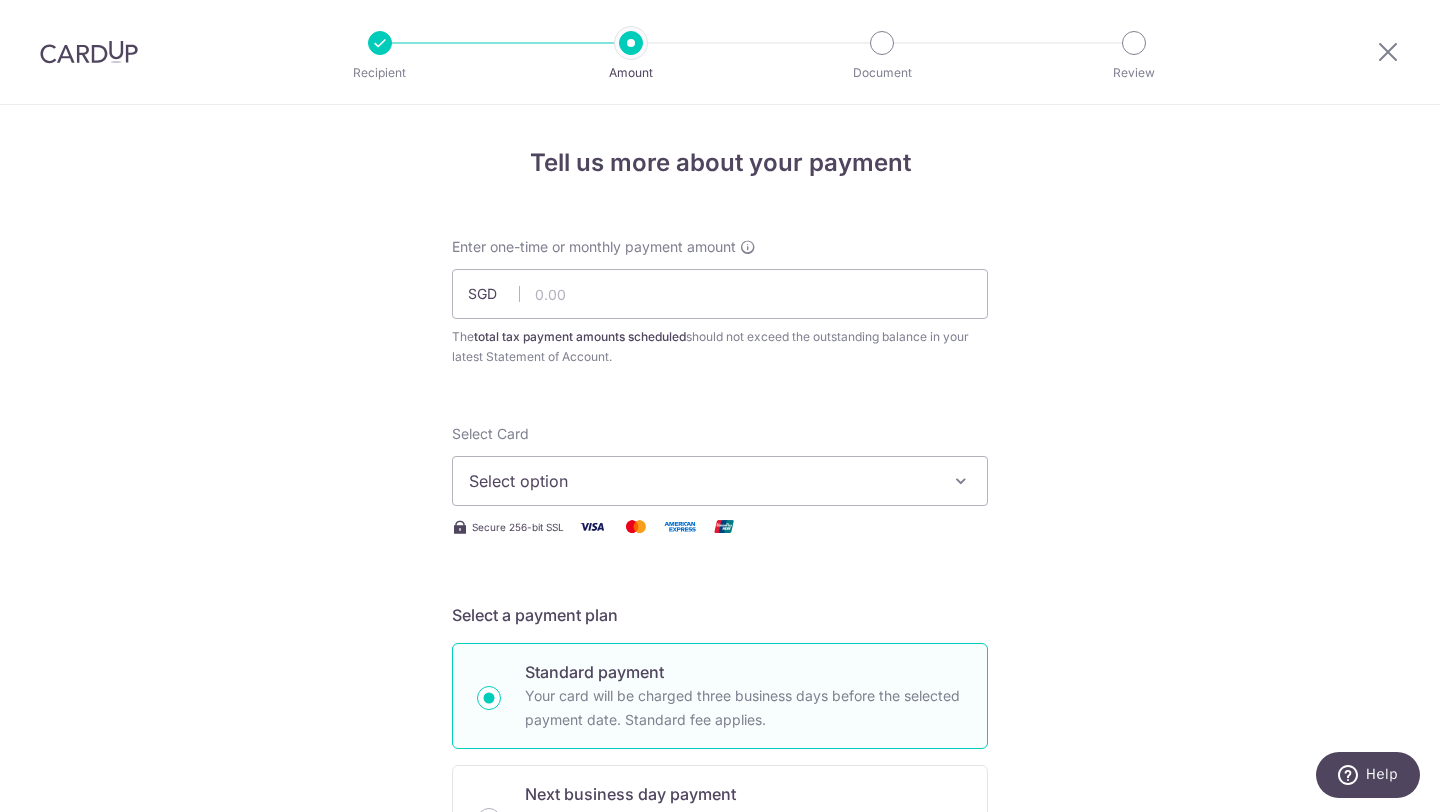click on "Select option" at bounding box center [702, 481] 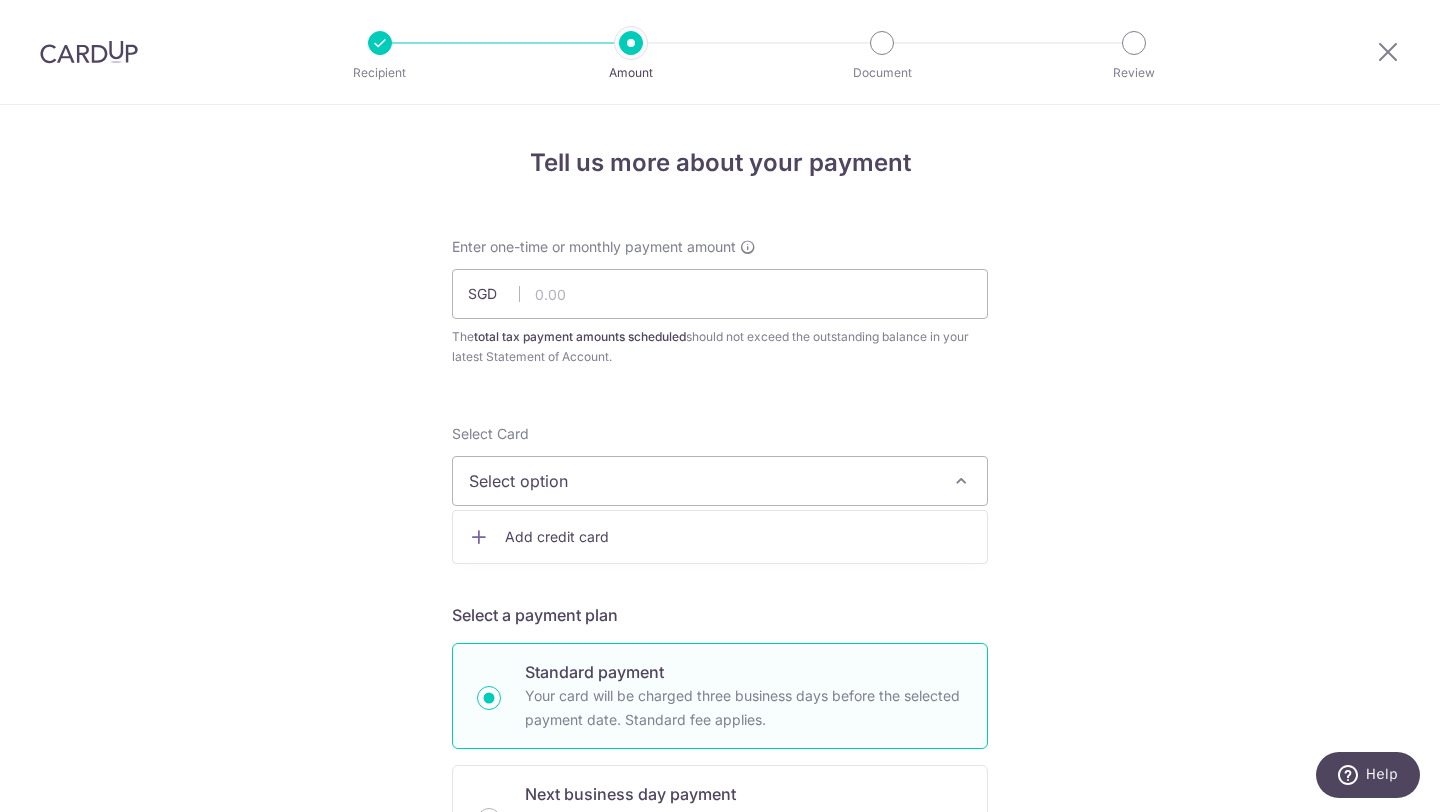 click on "Tell us more about your payment
Enter one-time or monthly payment amount
SGD
The  total tax payment amounts scheduled  should not exceed the outstanding balance in your latest Statement of Account.
Select Card
Select option
Add credit card
Secure 256-bit SSL
Text
New card details
Card" at bounding box center [720, 1033] 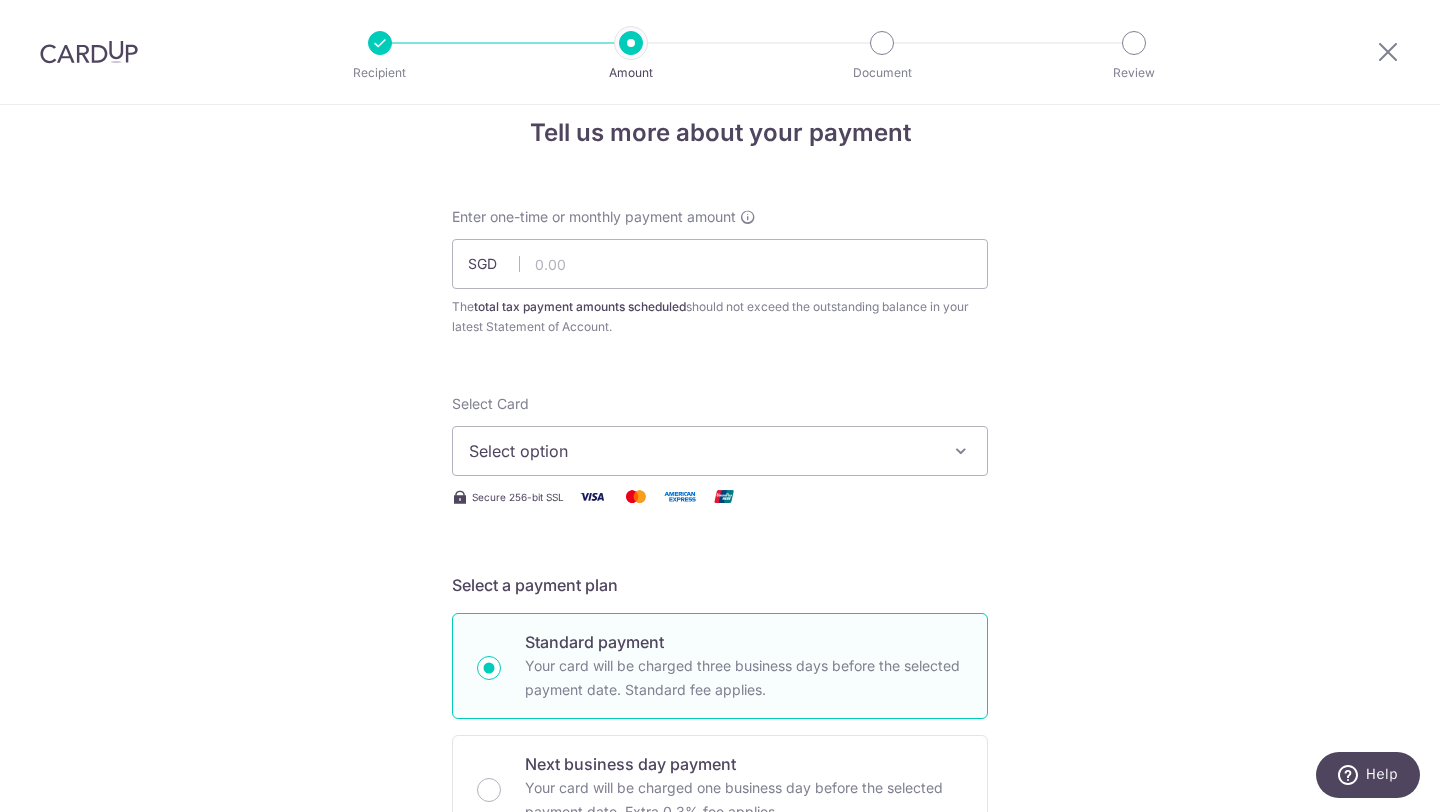 scroll, scrollTop: 13, scrollLeft: 0, axis: vertical 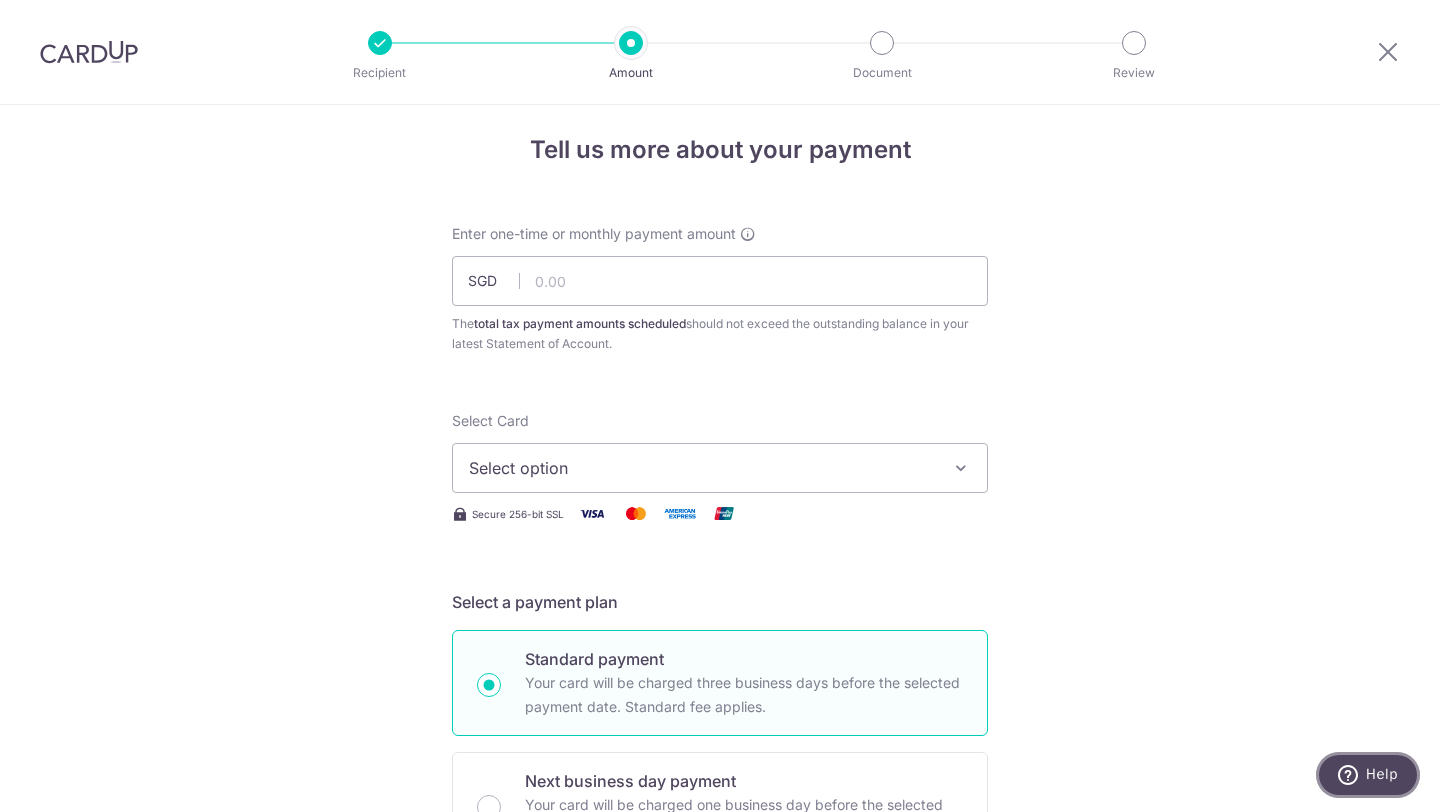 click on "Help" at bounding box center (1382, 774) 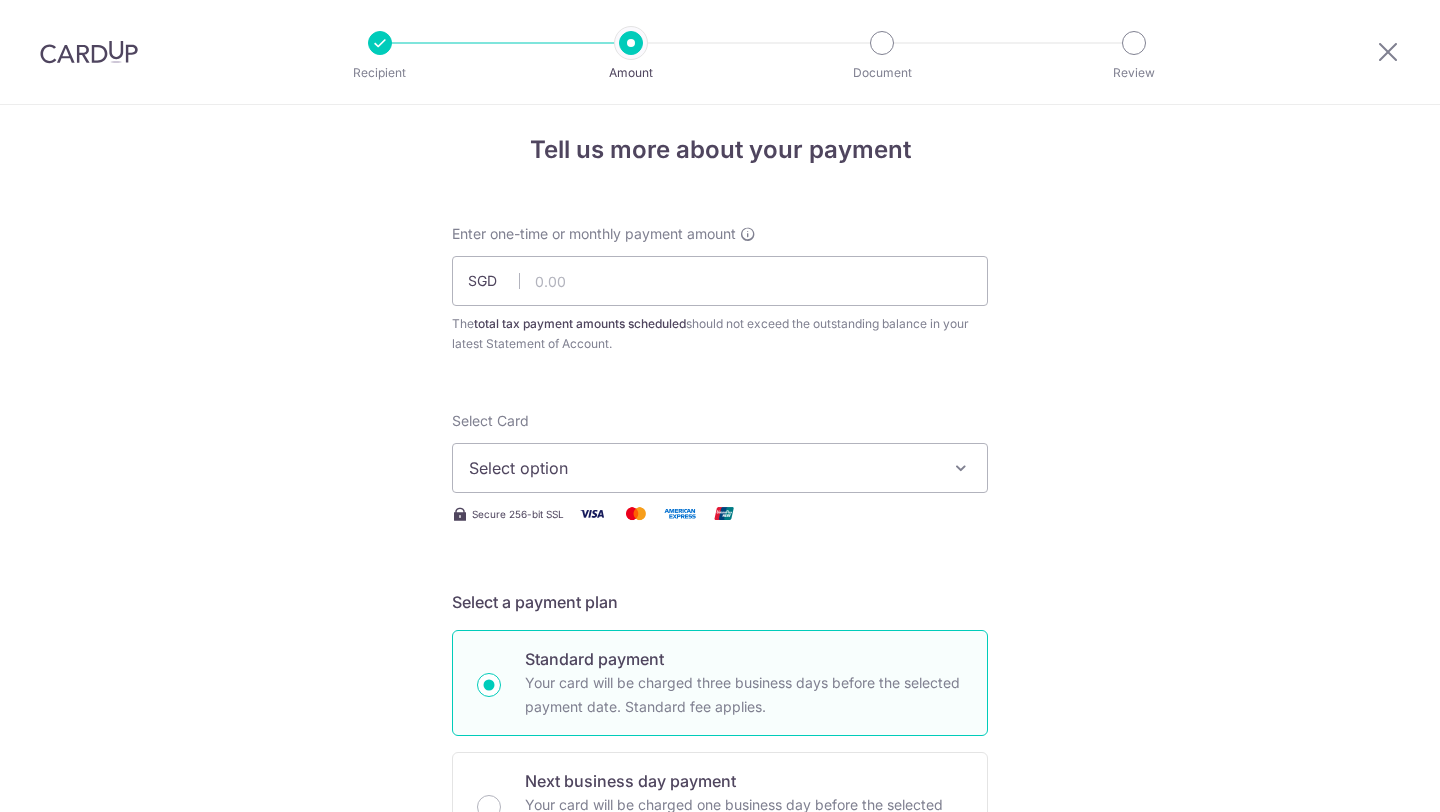scroll, scrollTop: 0, scrollLeft: 0, axis: both 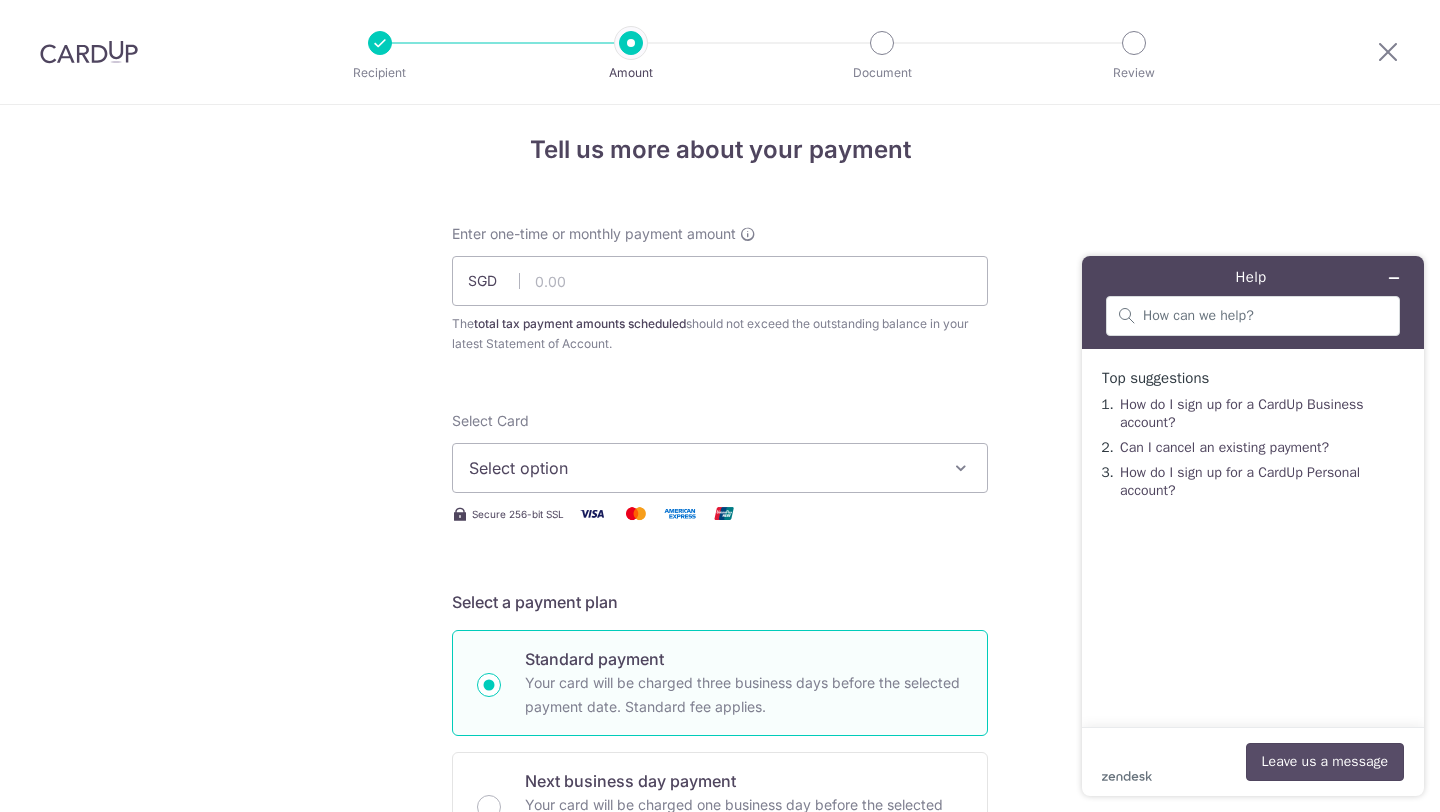 click on "Leave us a message" at bounding box center [1325, 762] 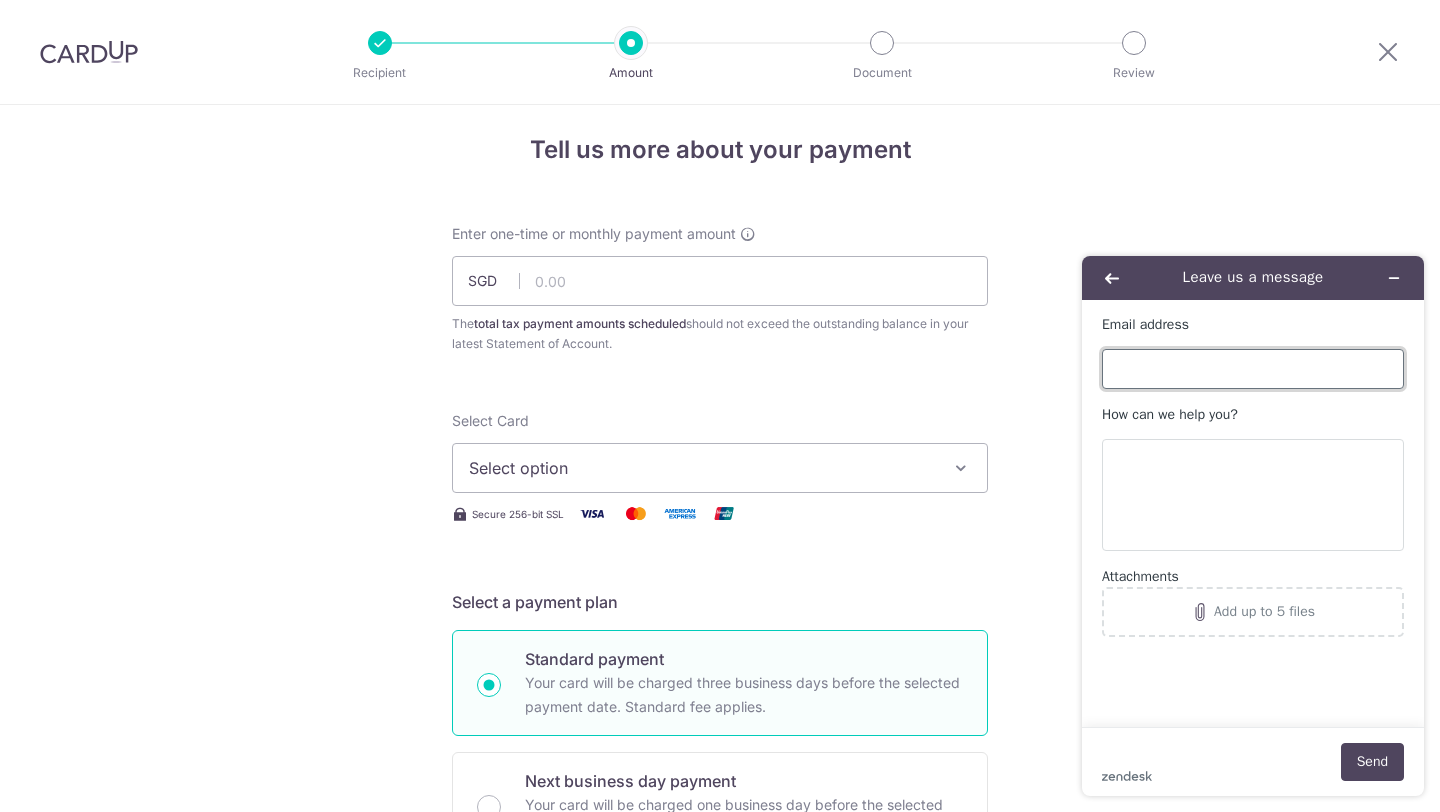 click on "Email address" at bounding box center [1253, 369] 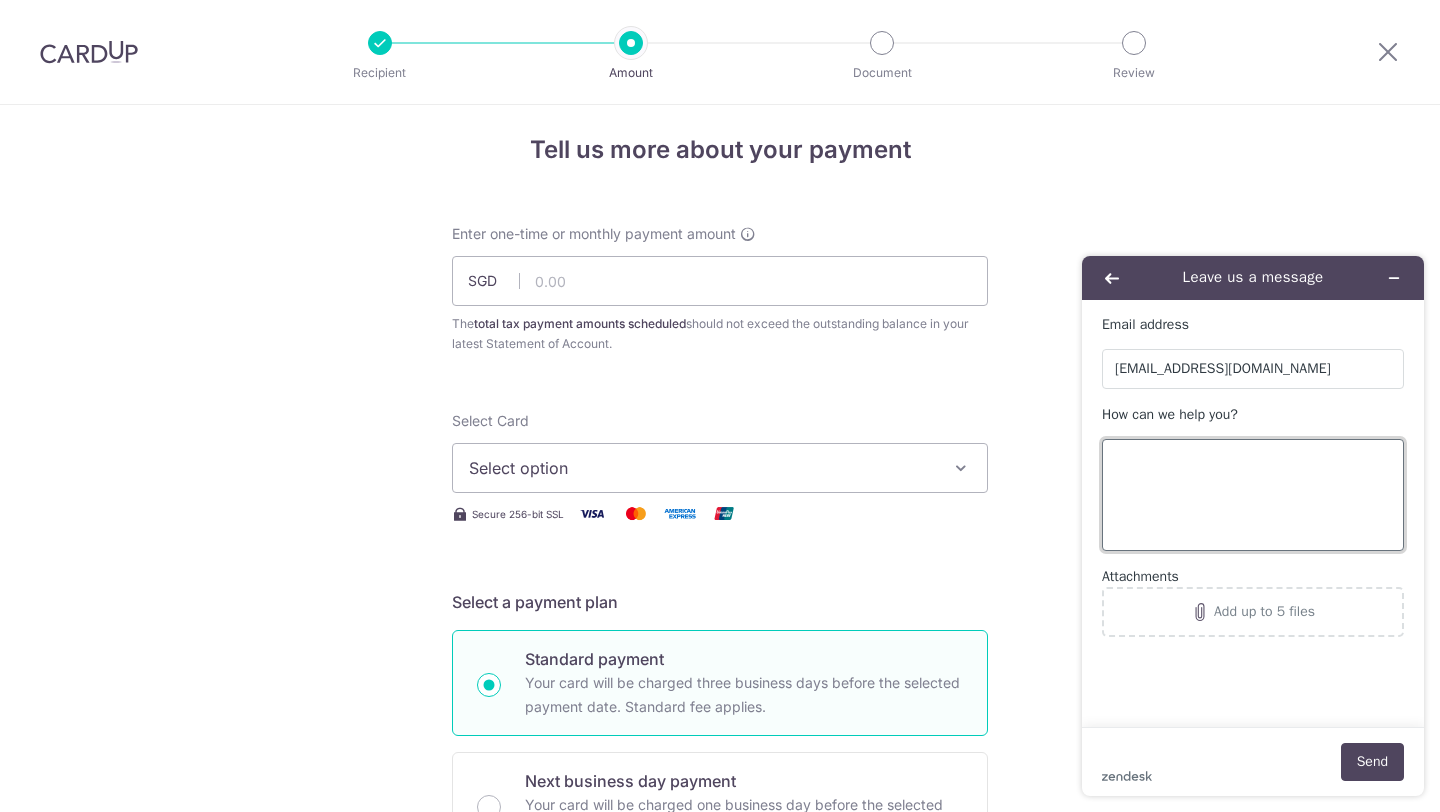 click on "How can we help you?" at bounding box center (1253, 495) 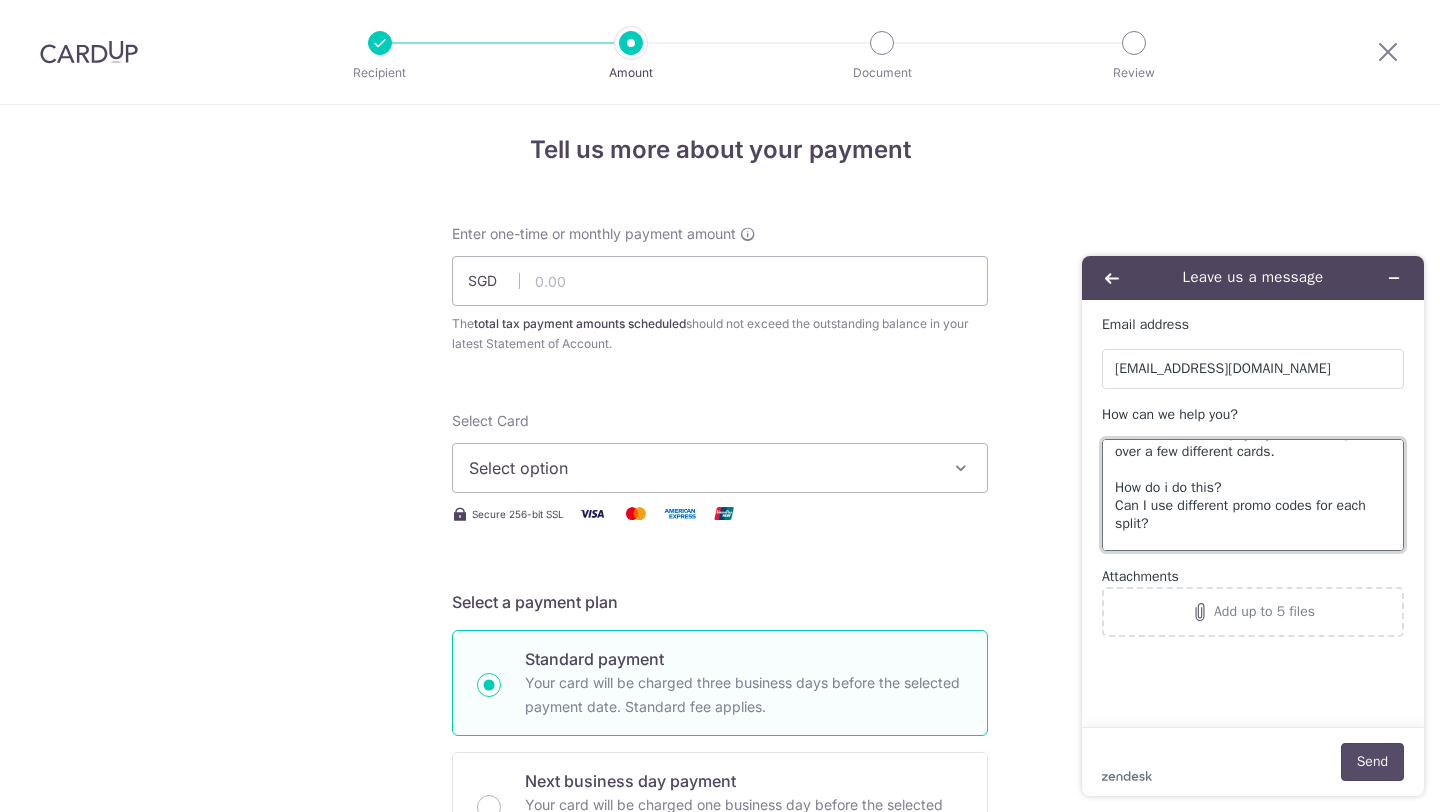 scroll, scrollTop: 54, scrollLeft: 0, axis: vertical 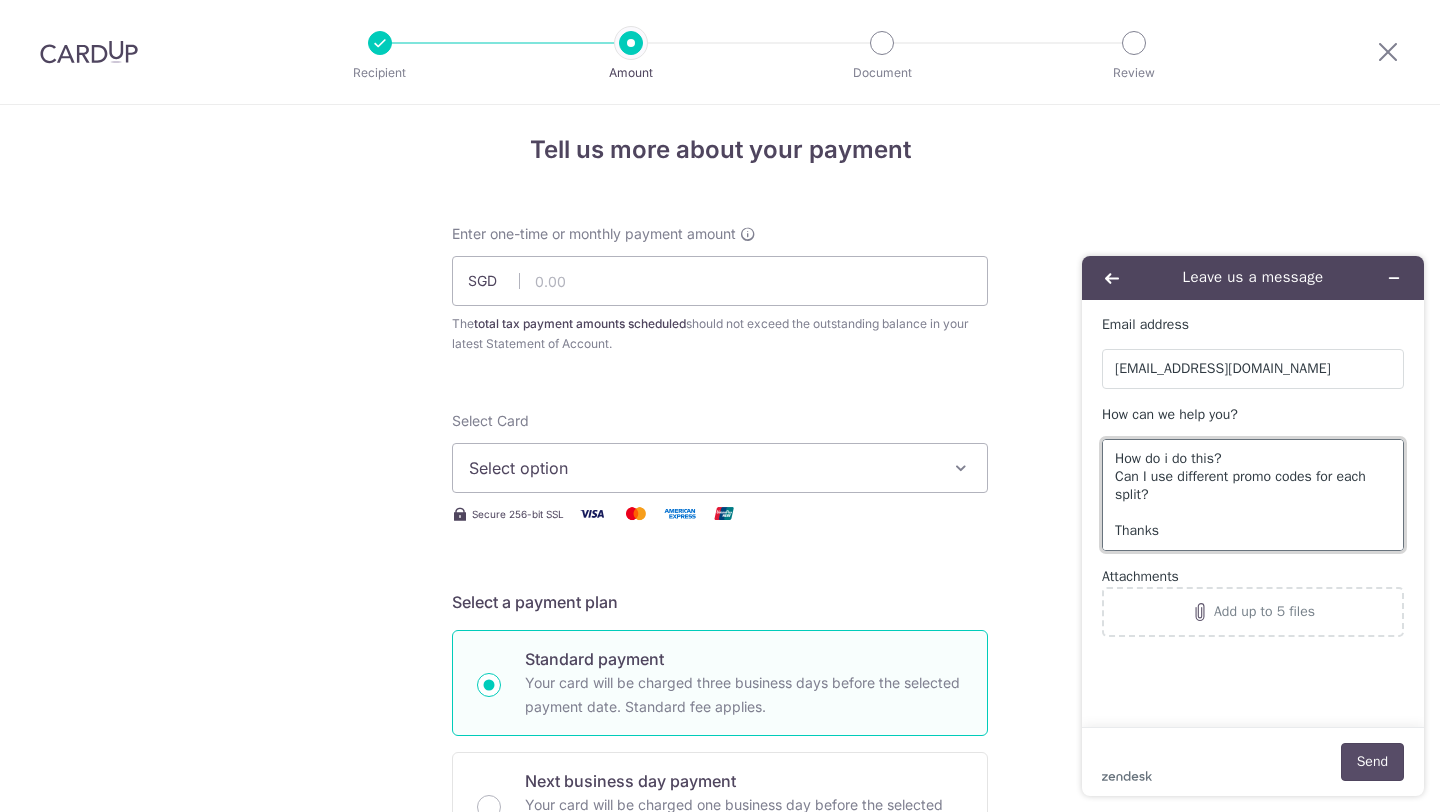 type on "I would like like to pay my taxes but split it over a few different cards.
How do i do this?
Can I use different promo codes for each split?
Thanks" 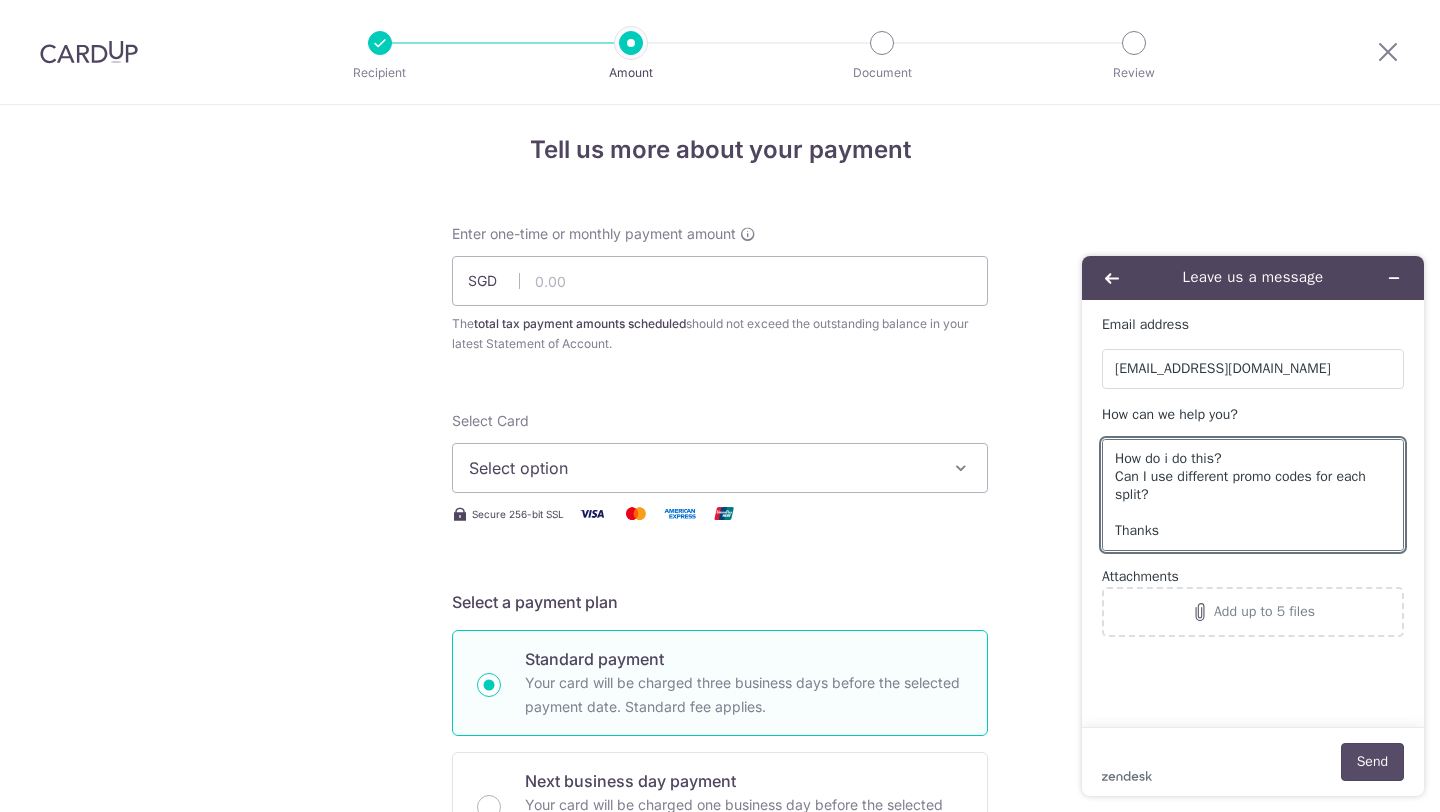 click on "Send" at bounding box center (1372, 762) 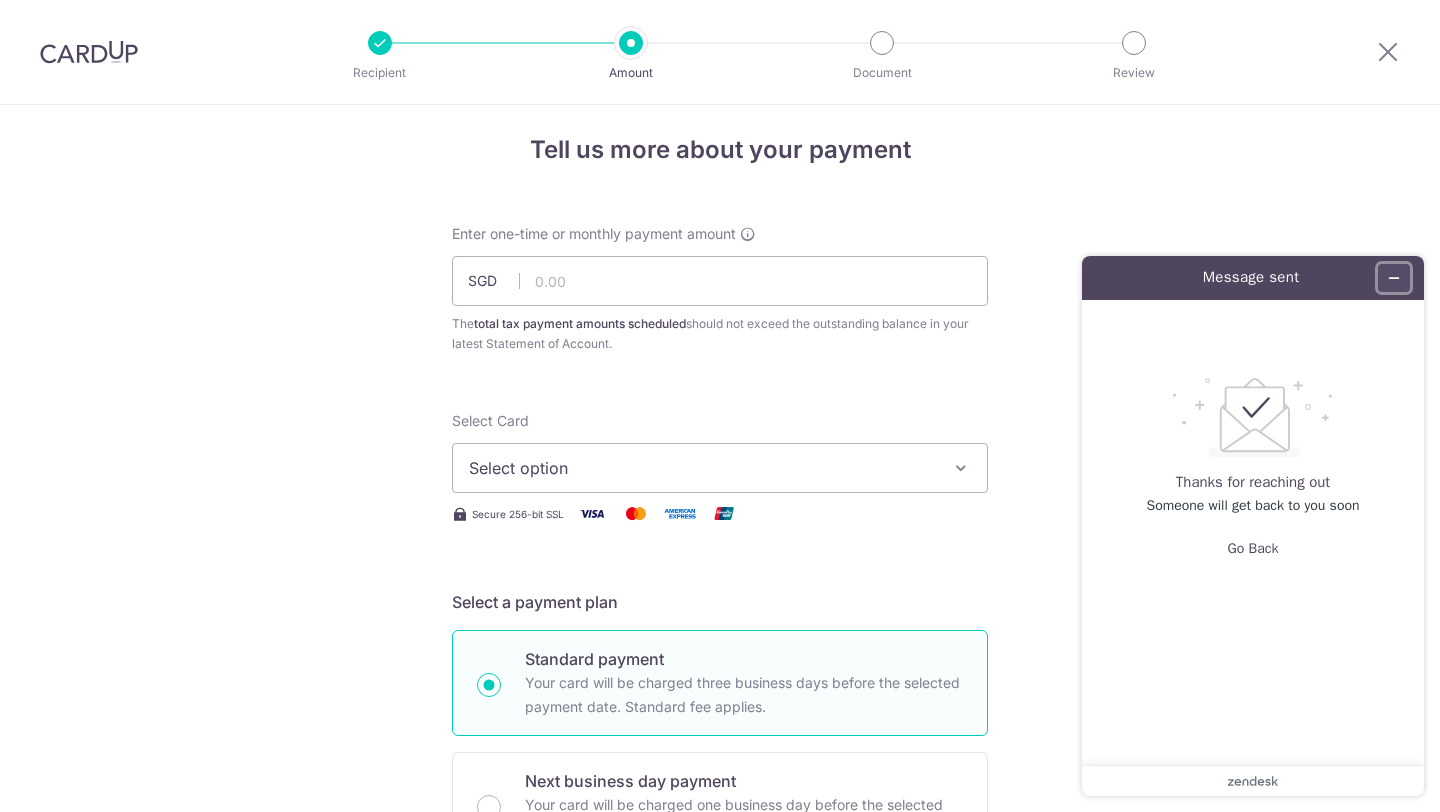 click 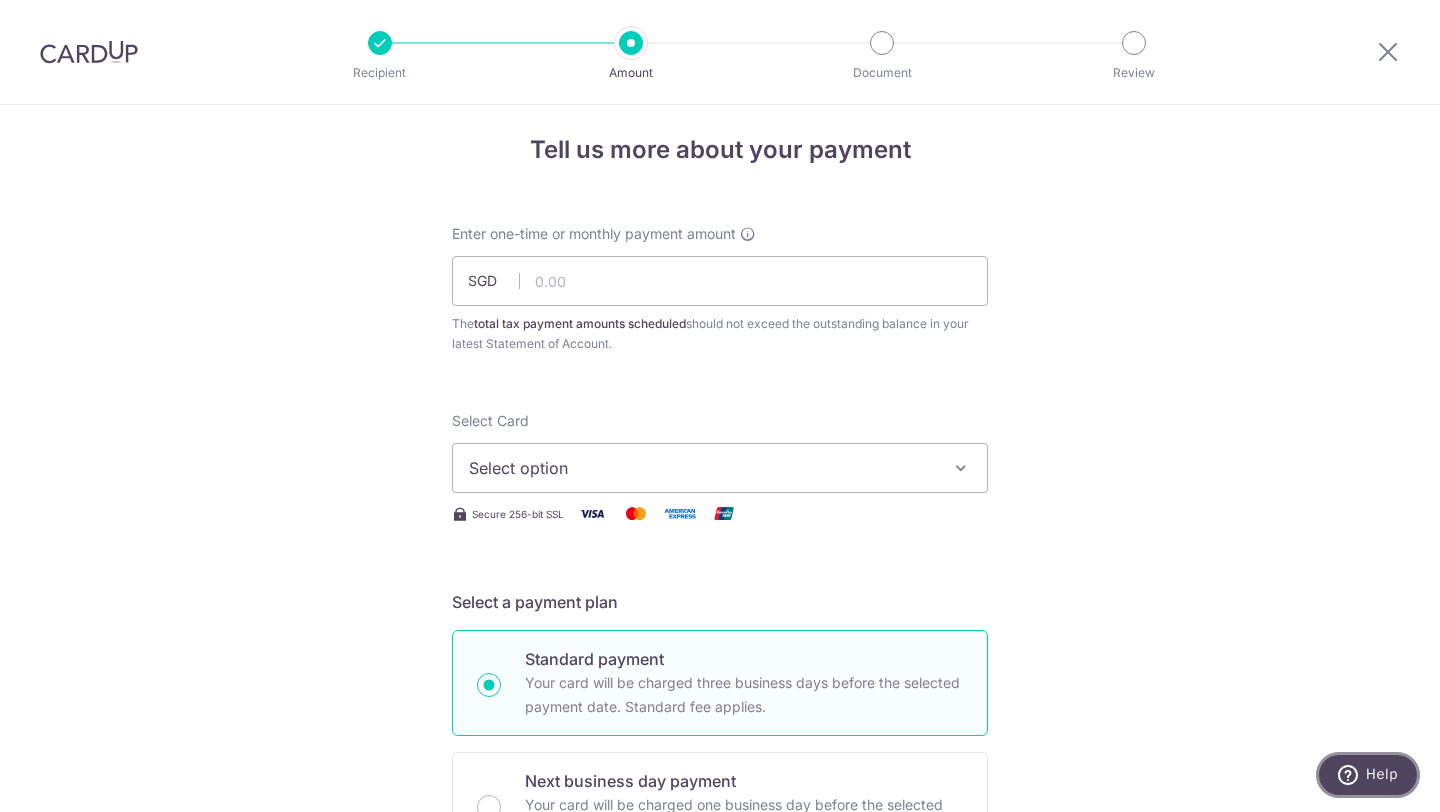 scroll, scrollTop: 0, scrollLeft: 0, axis: both 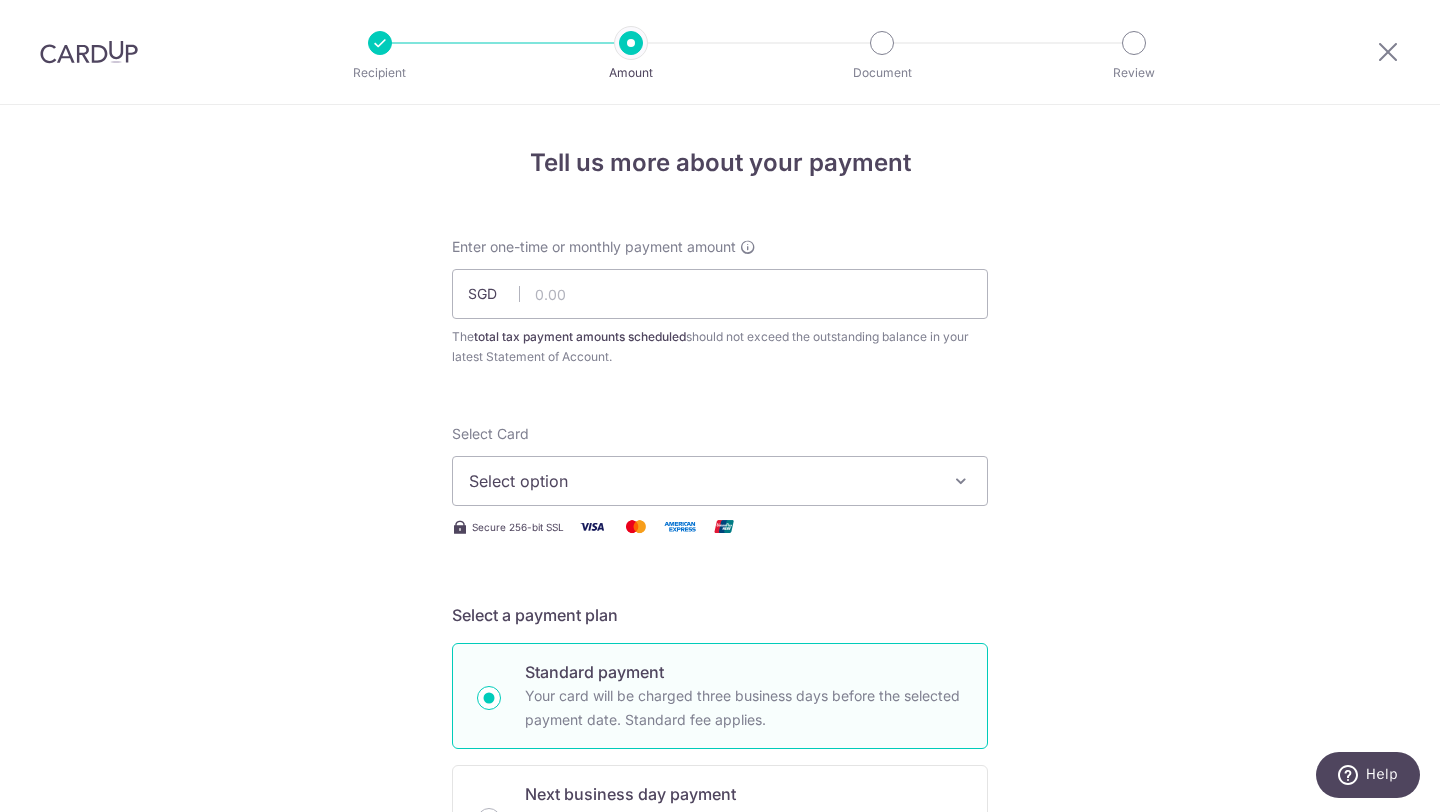 click at bounding box center (89, 52) 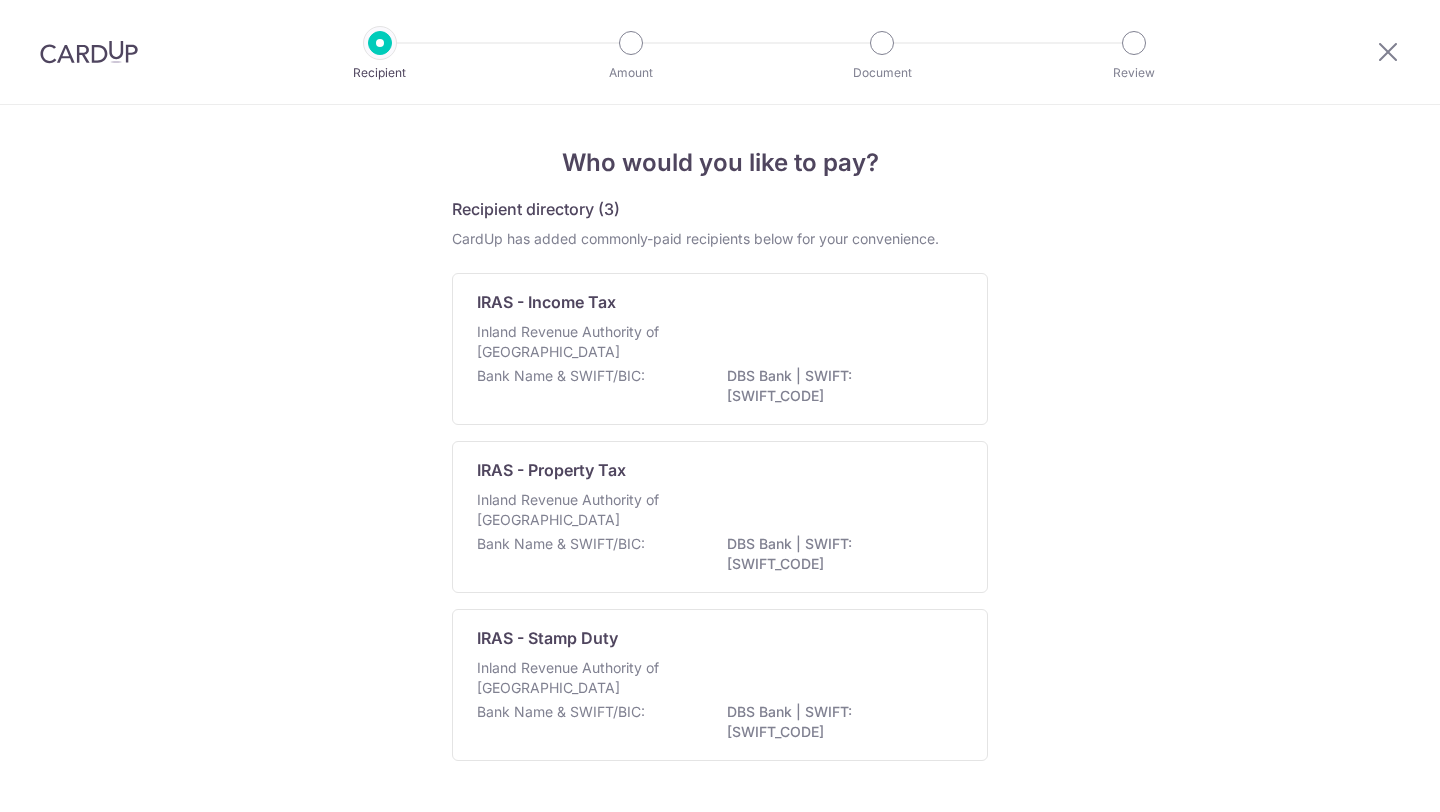 scroll, scrollTop: 0, scrollLeft: 0, axis: both 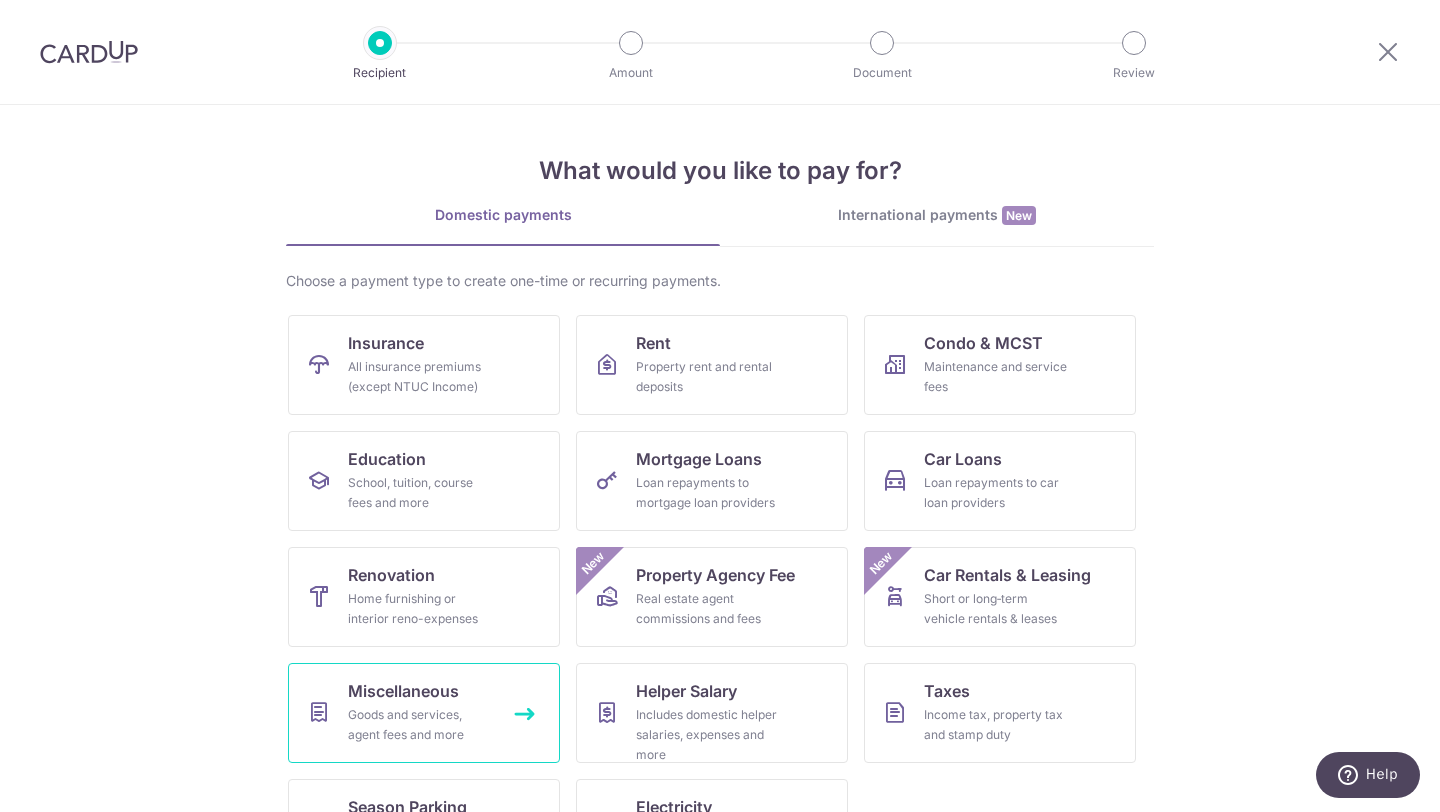 click on "Goods and services, agent fees and more" at bounding box center [420, 725] 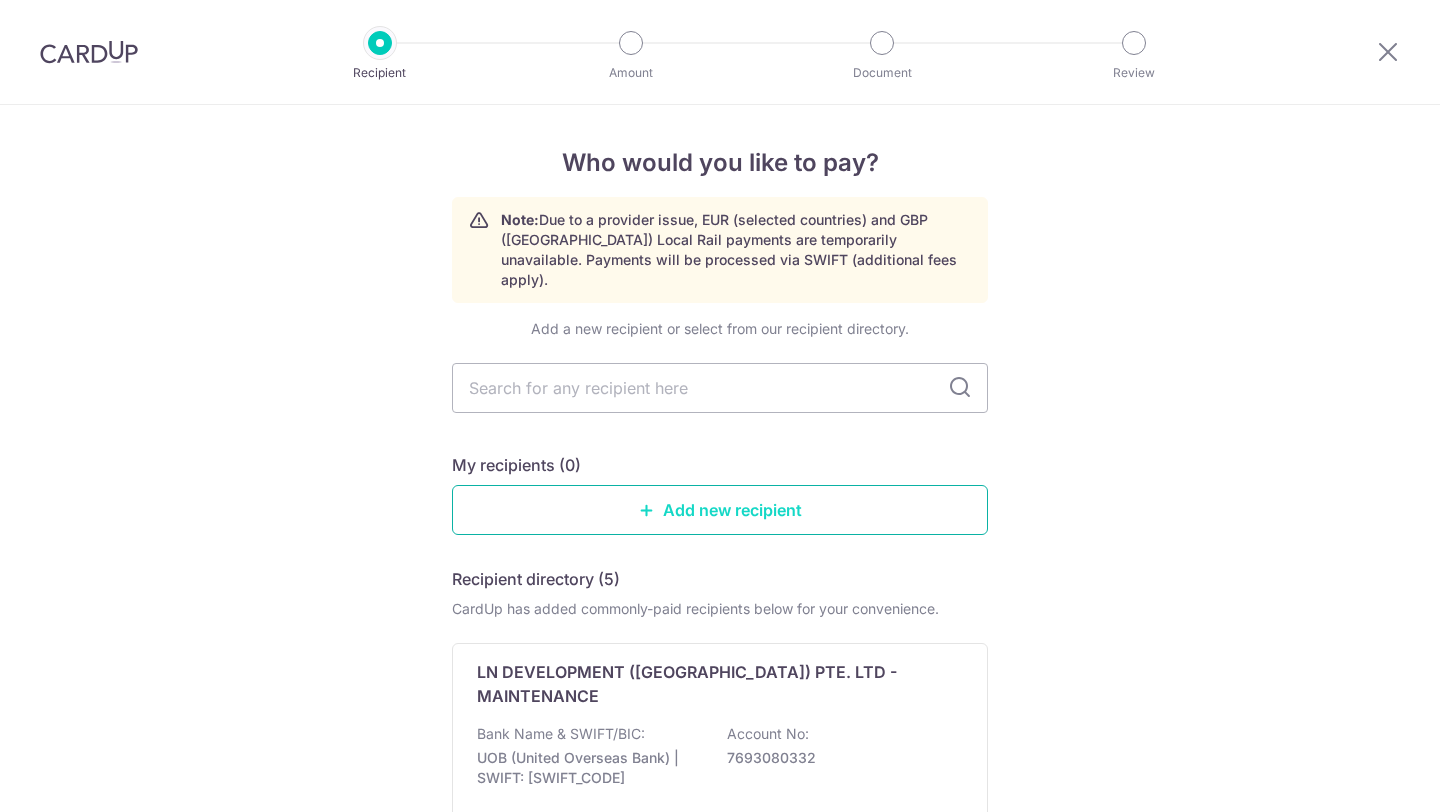 scroll, scrollTop: 0, scrollLeft: 0, axis: both 